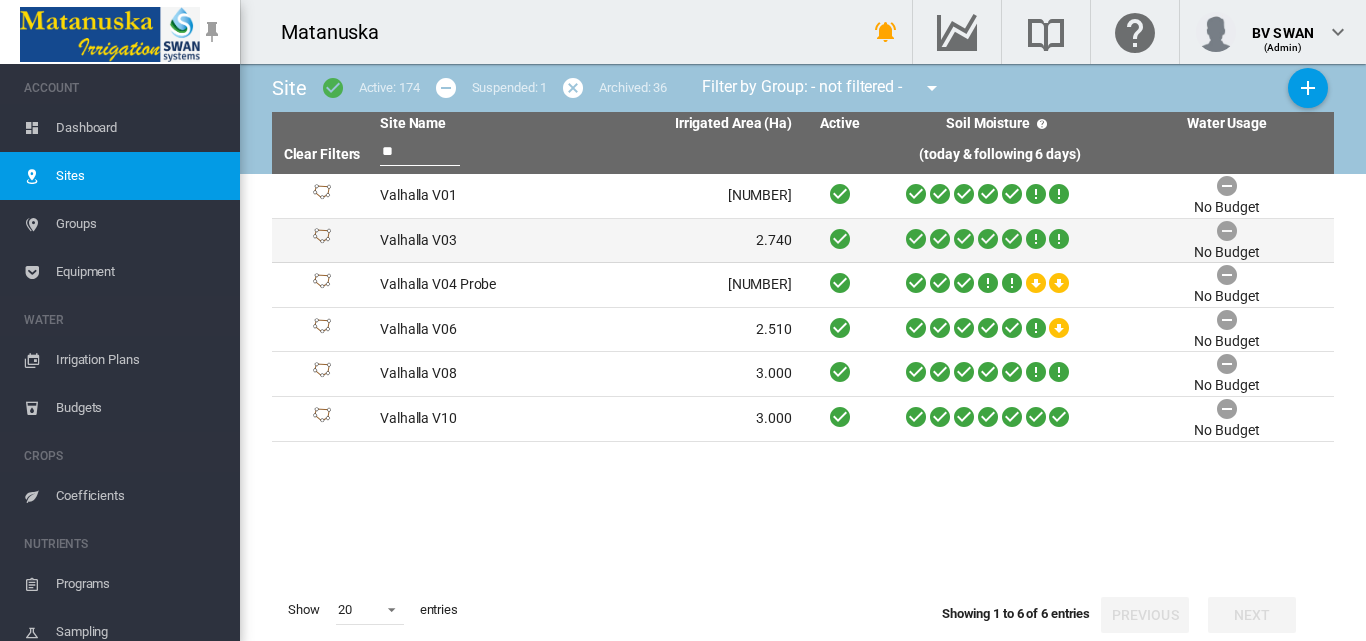 scroll, scrollTop: 0, scrollLeft: 0, axis: both 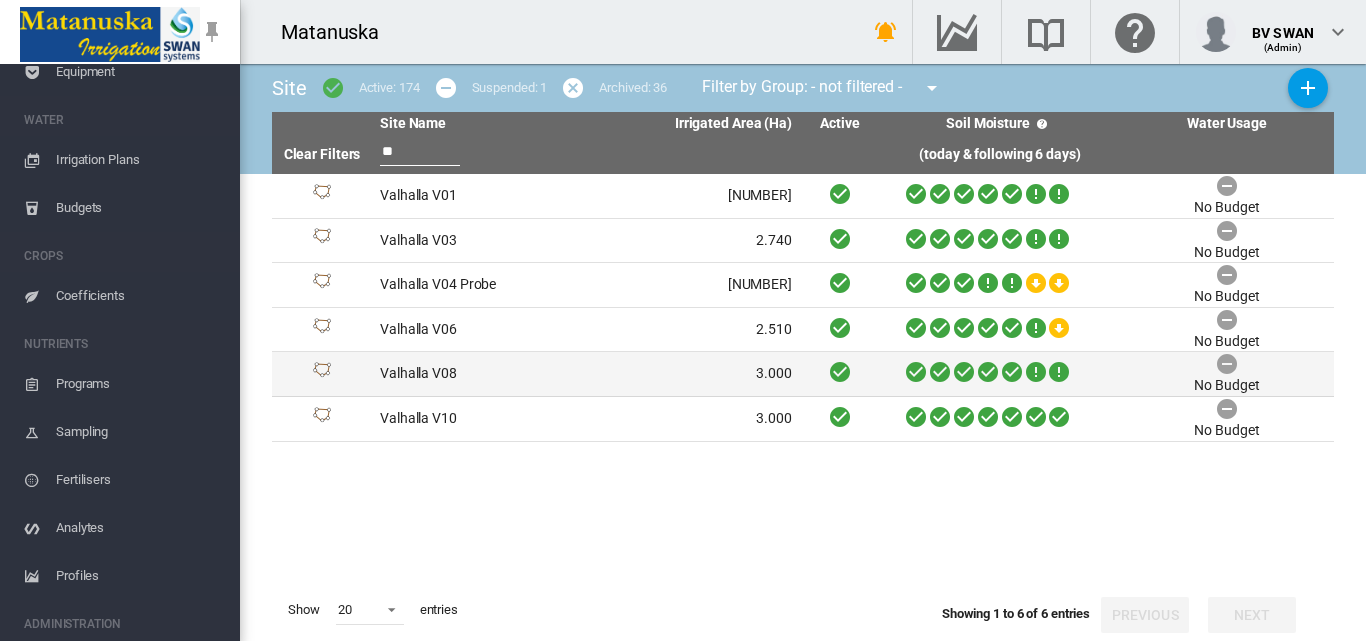 click on "Valhalla V08" at bounding box center (479, 374) 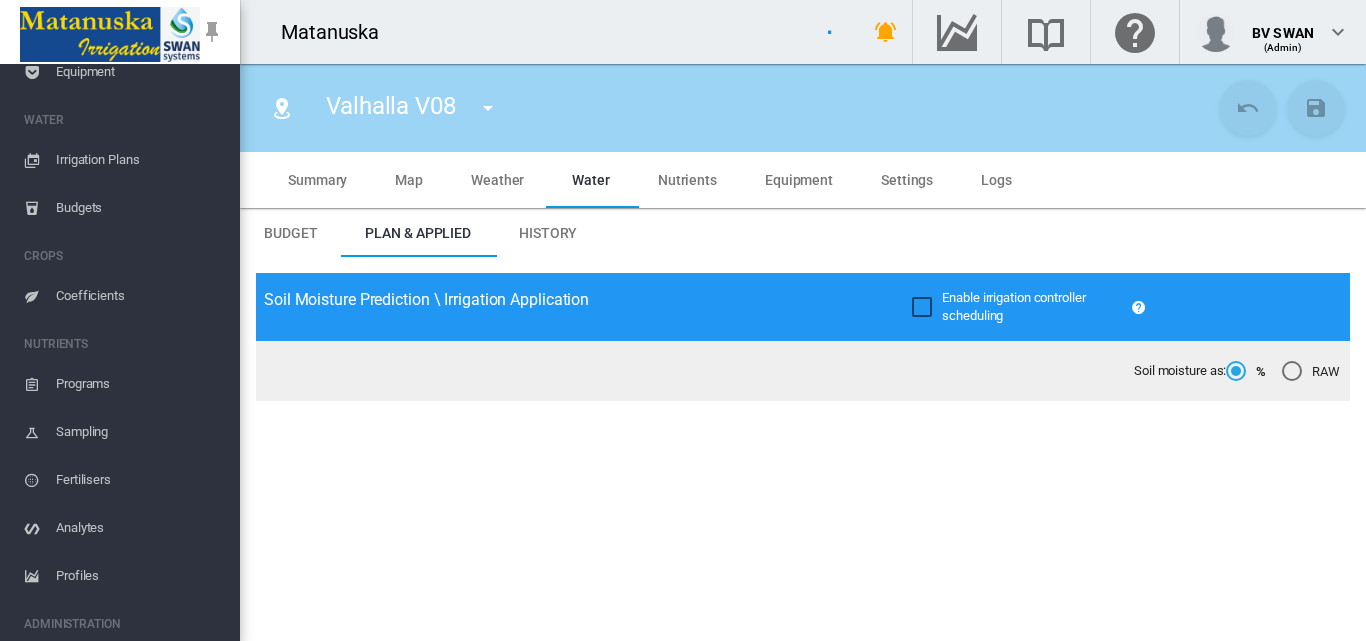 type on "**********" 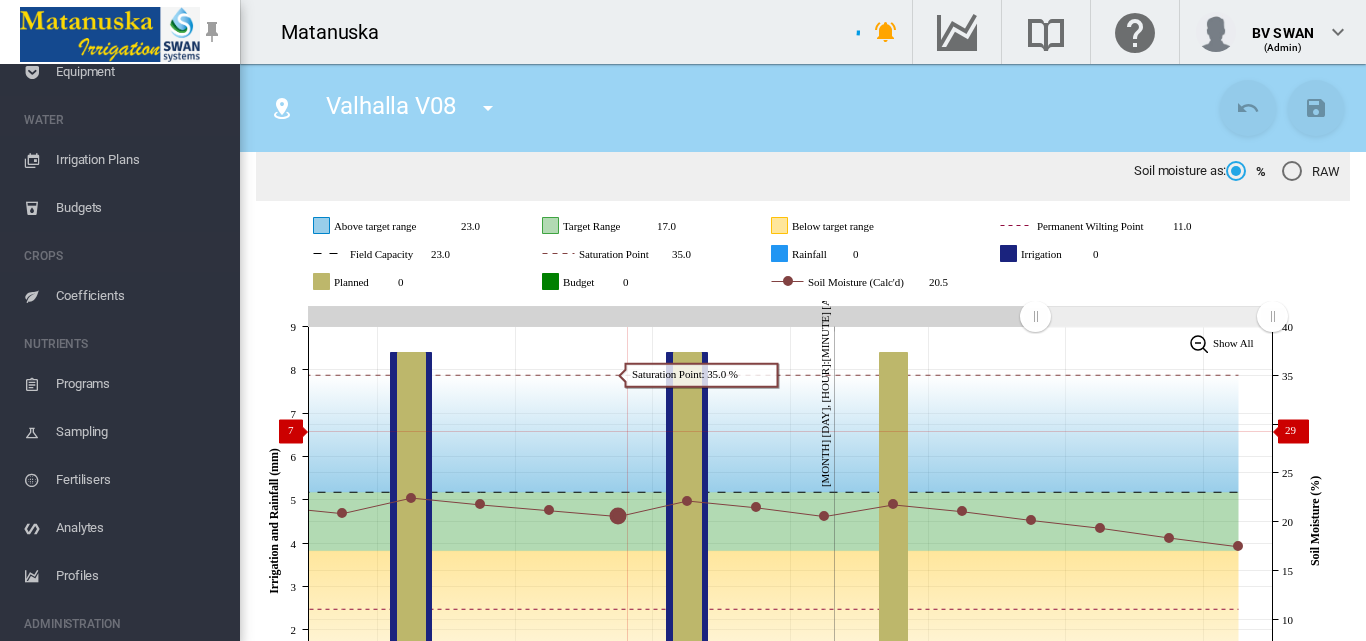 scroll, scrollTop: 0, scrollLeft: 0, axis: both 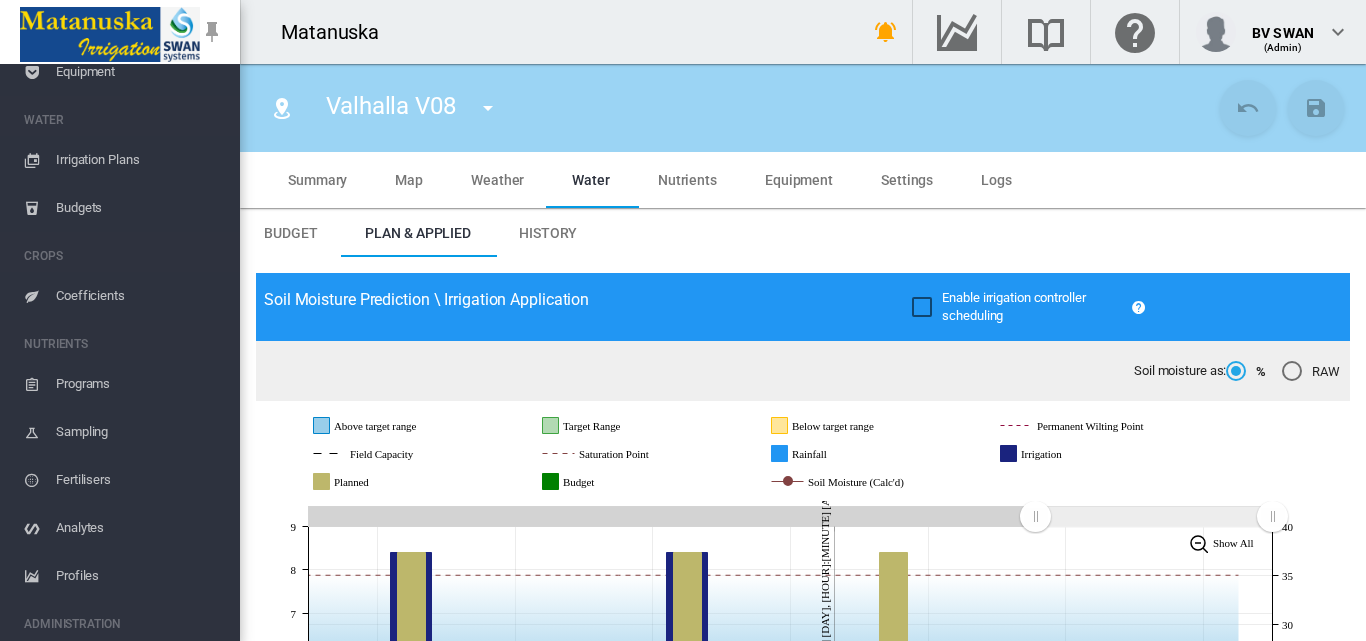 click on "Settings" at bounding box center (907, 180) 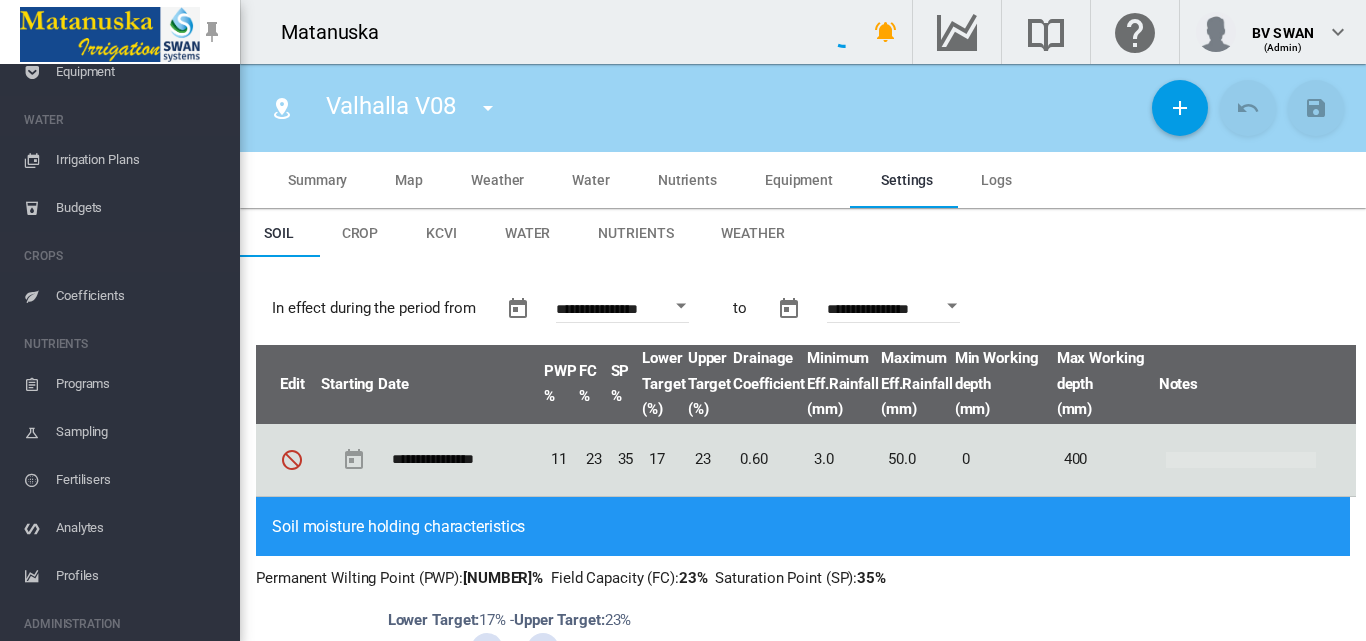 type on "*" 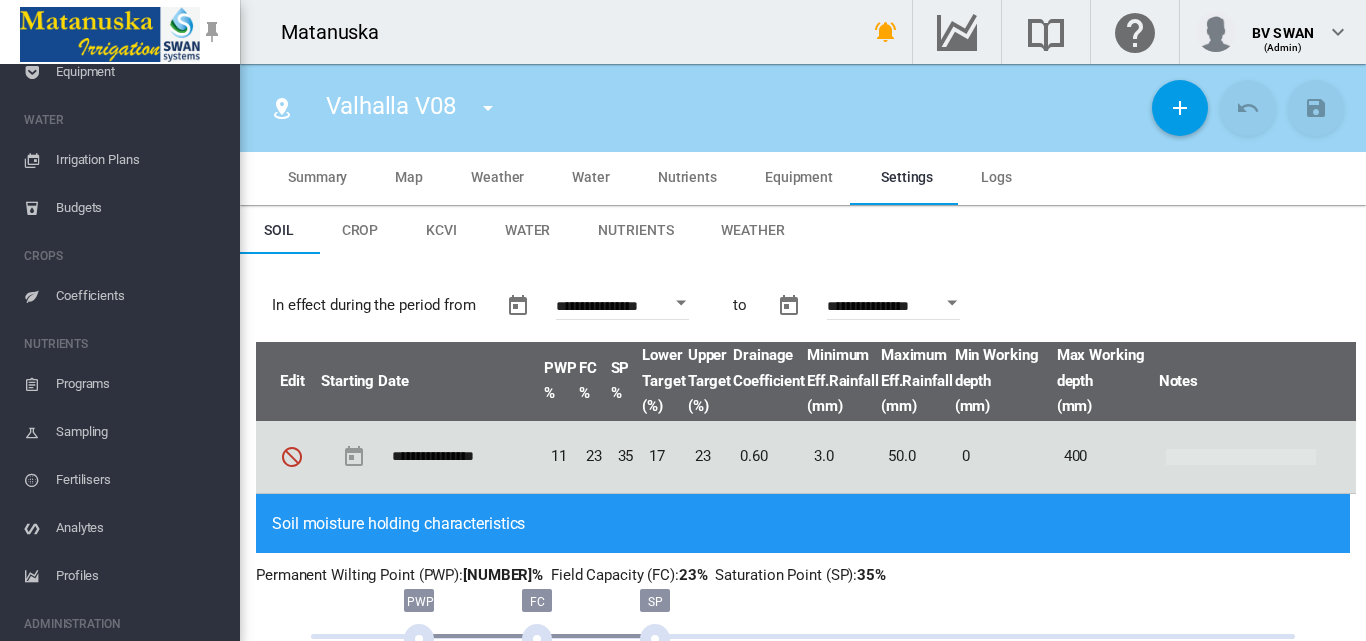 scroll, scrollTop: 0, scrollLeft: 0, axis: both 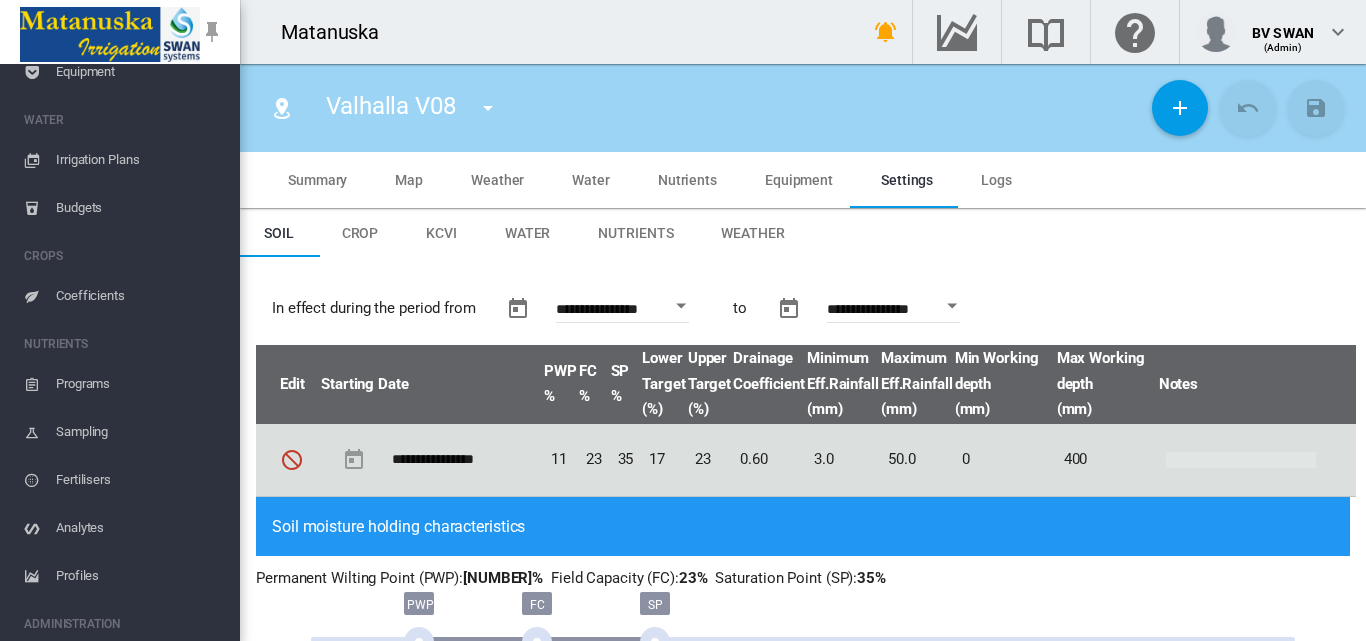 click on "Summary" at bounding box center (317, 180) 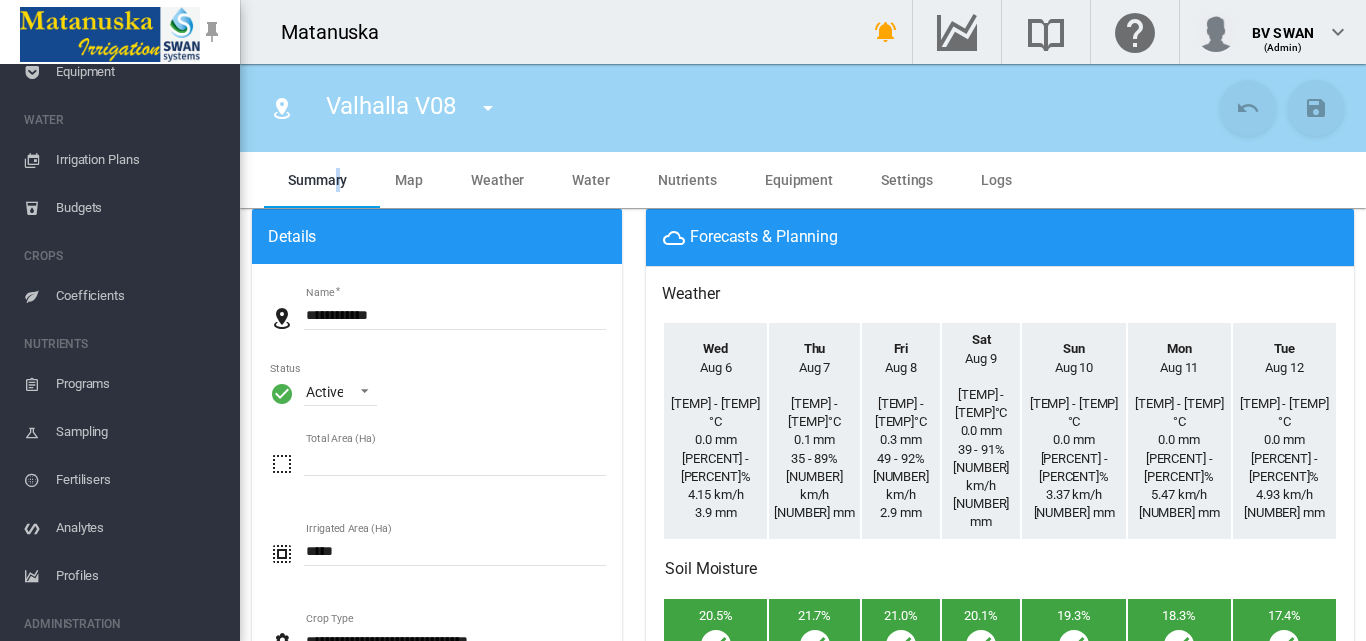 click on "**********" at bounding box center [455, 315] 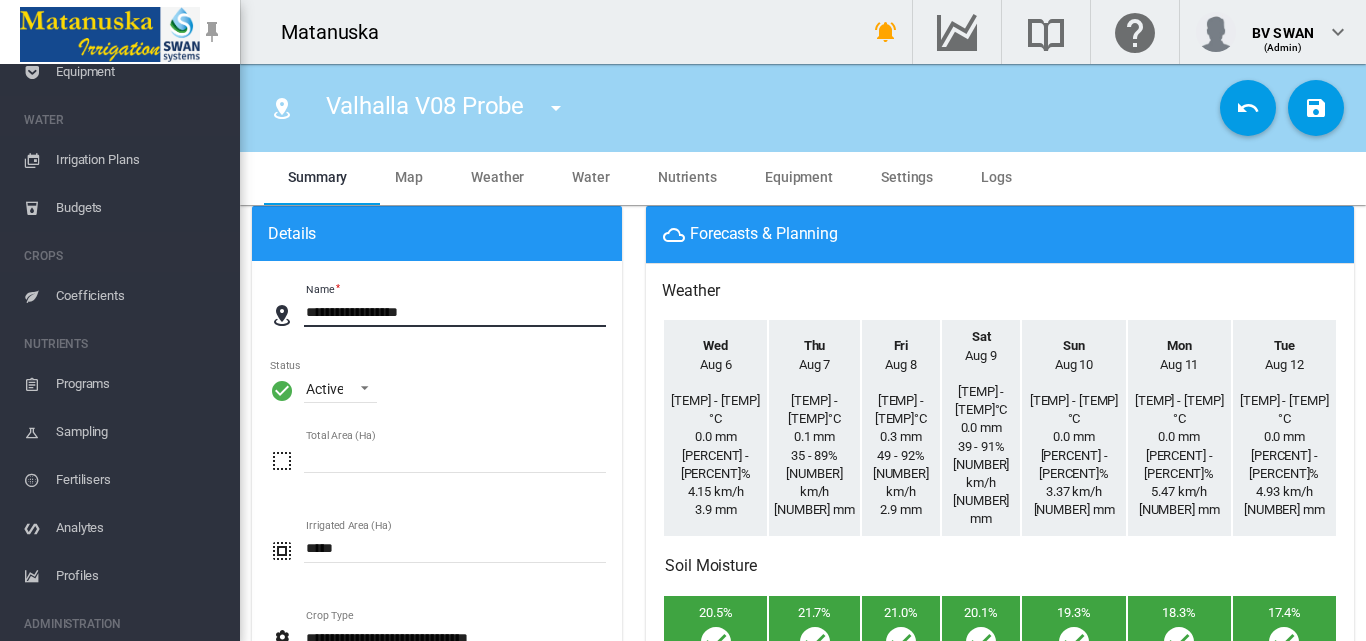 scroll, scrollTop: 0, scrollLeft: 0, axis: both 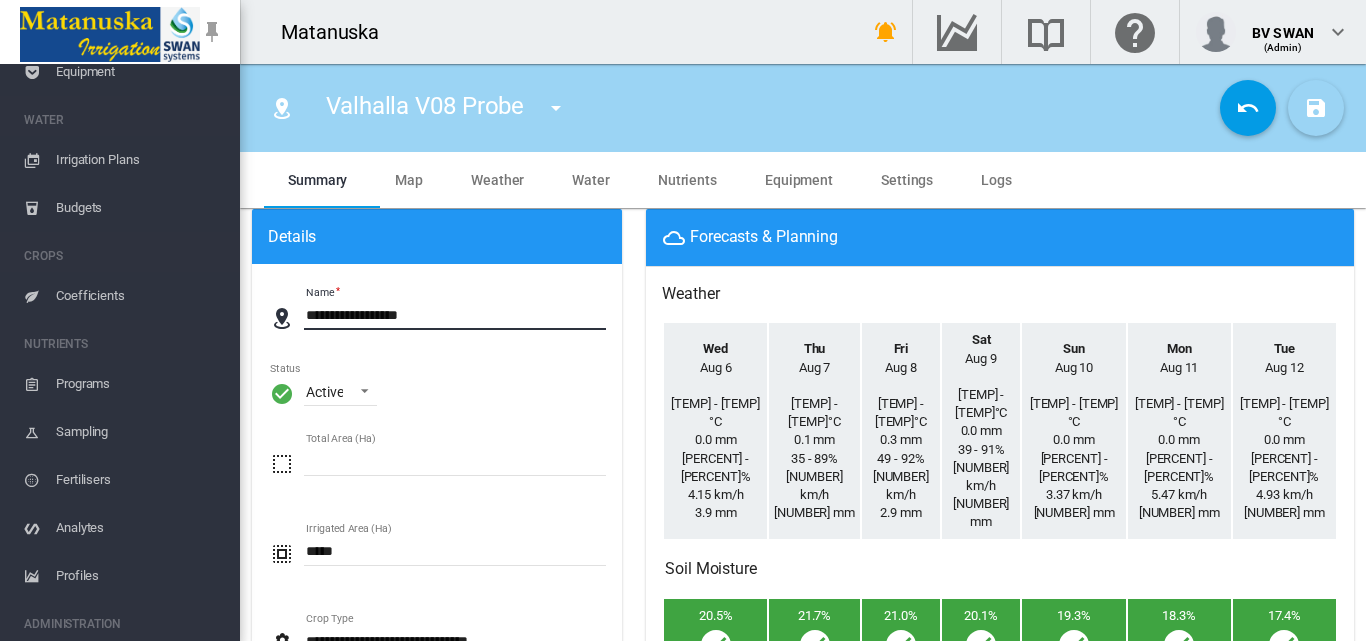 type on "**********" 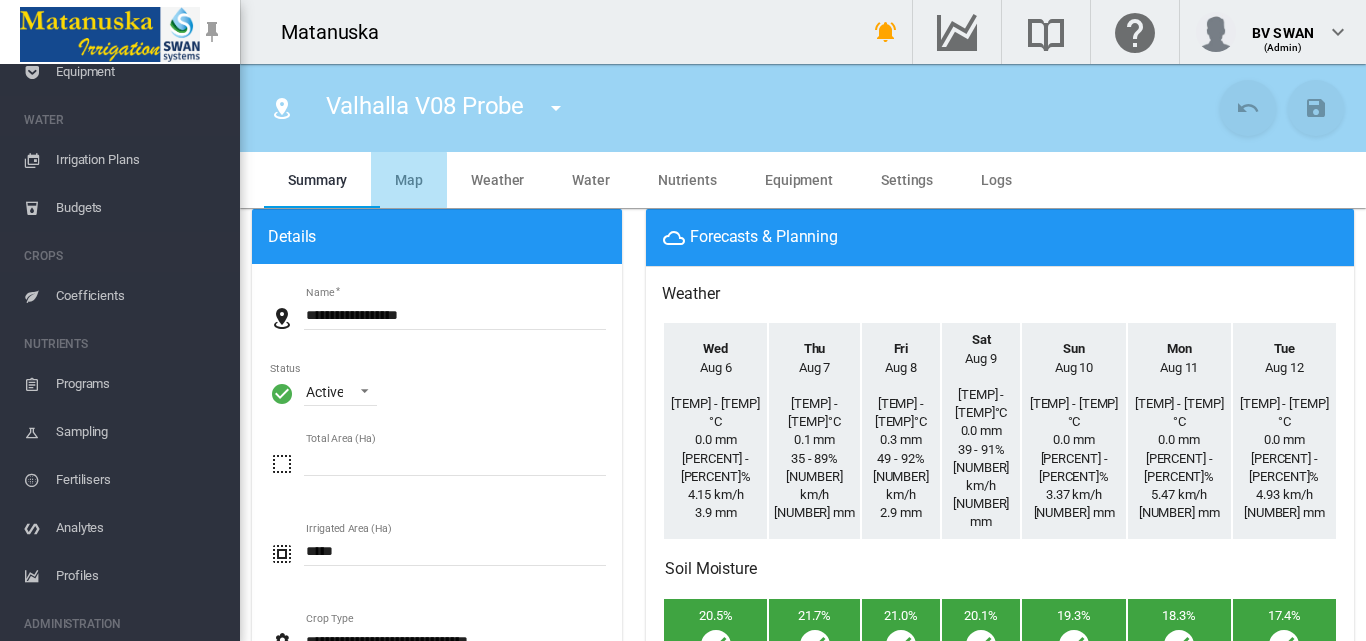 click on "Map" at bounding box center [409, 180] 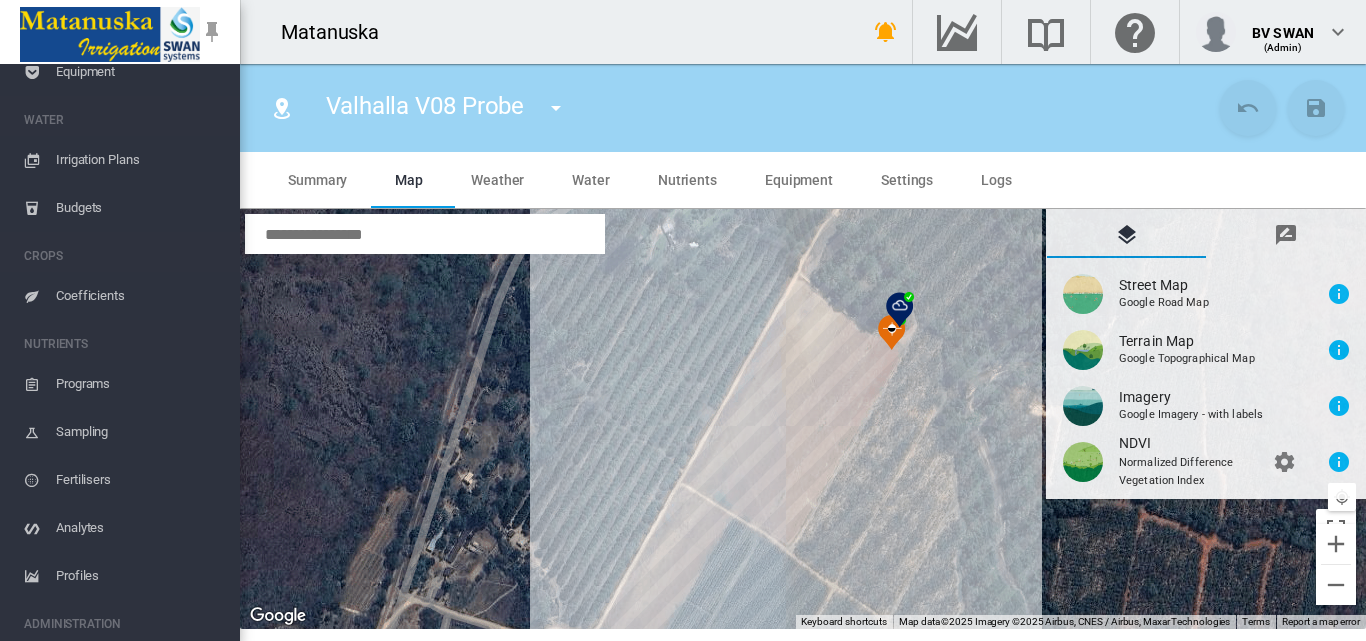 click on "Weather" at bounding box center (497, 180) 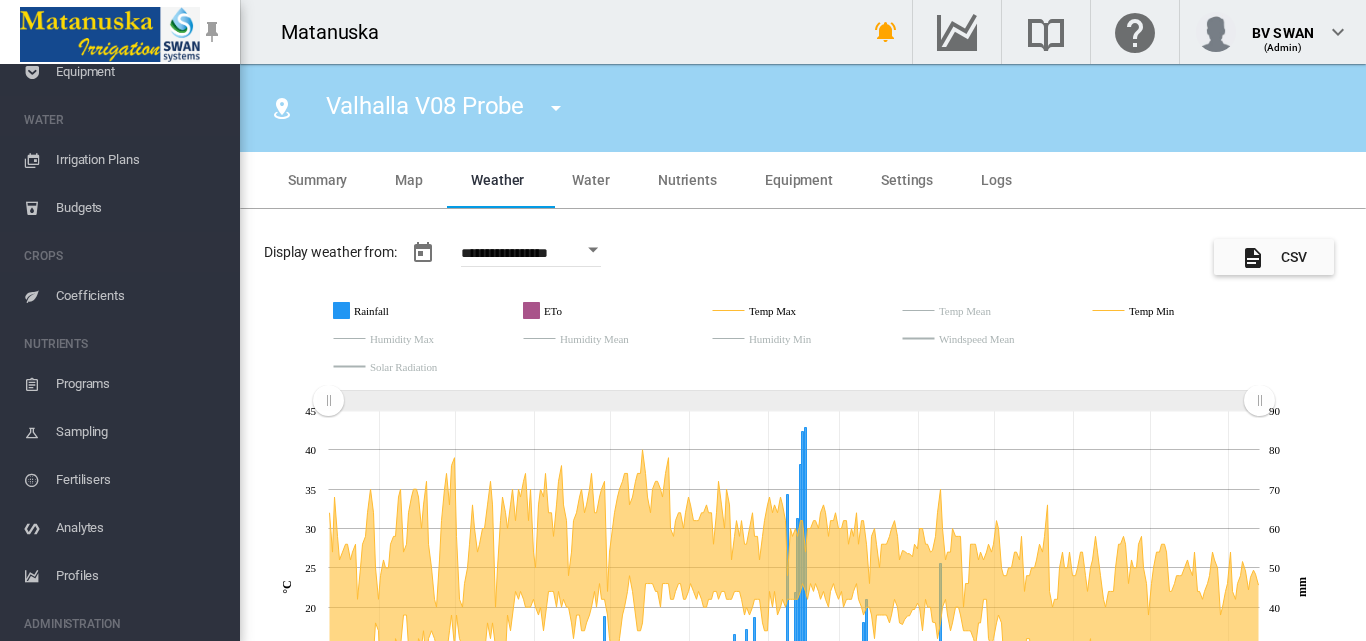 click on "Settings" at bounding box center [907, 180] 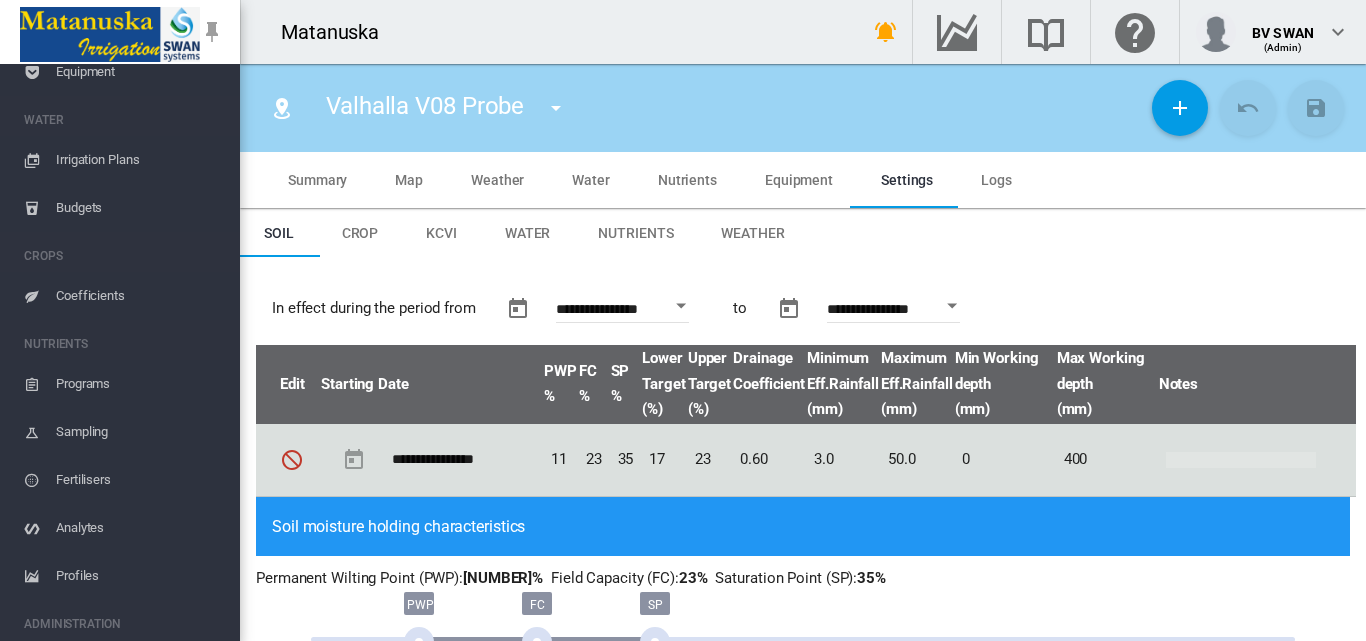 click on "Logs" at bounding box center (996, 180) 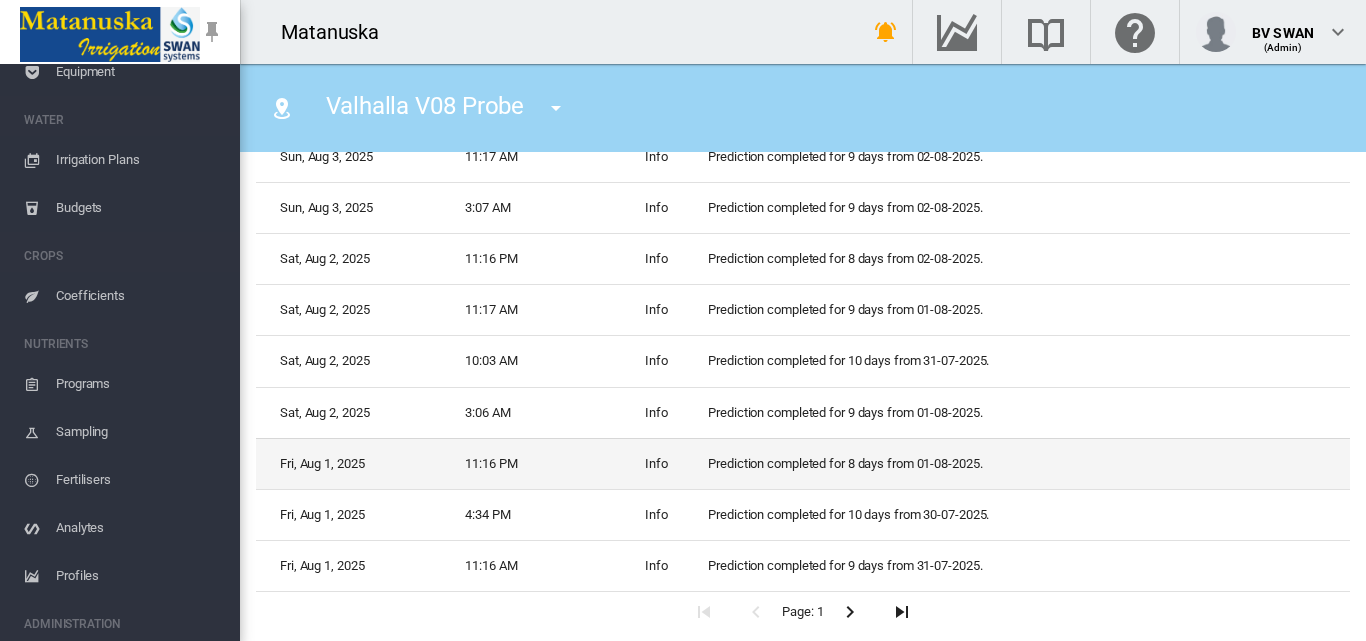 scroll, scrollTop: 834, scrollLeft: 0, axis: vertical 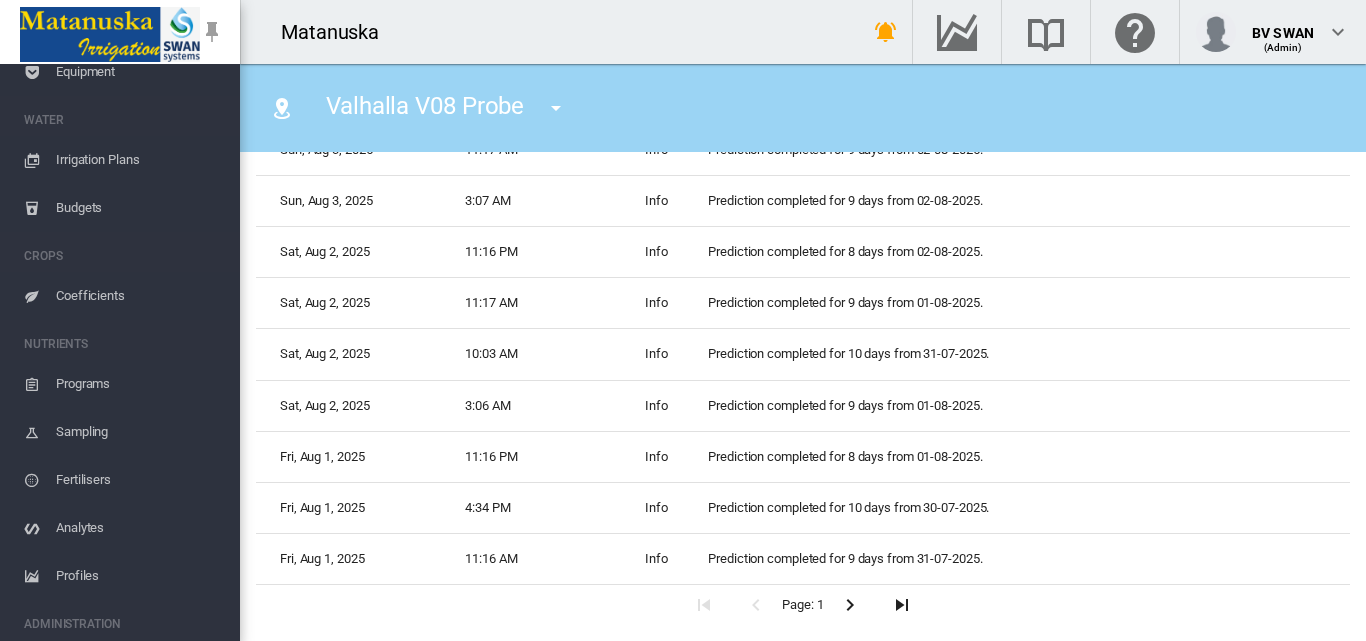 click at bounding box center [902, 604] 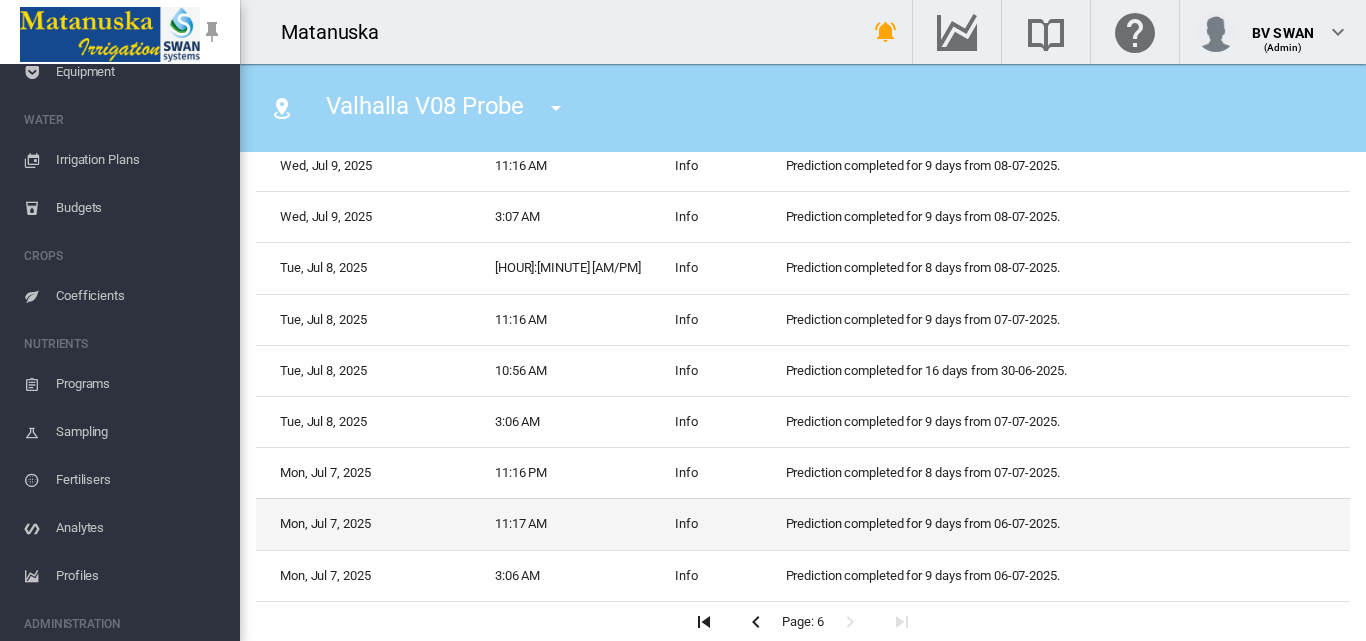 scroll, scrollTop: 681, scrollLeft: 0, axis: vertical 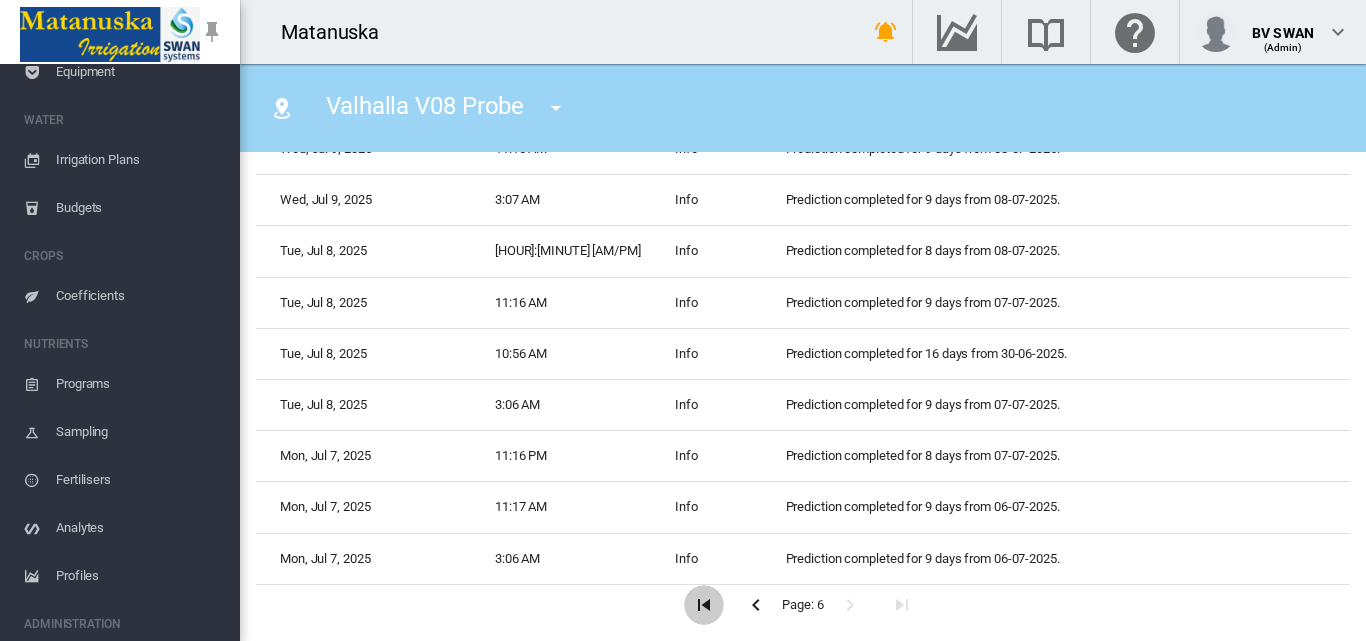 click at bounding box center [704, 604] 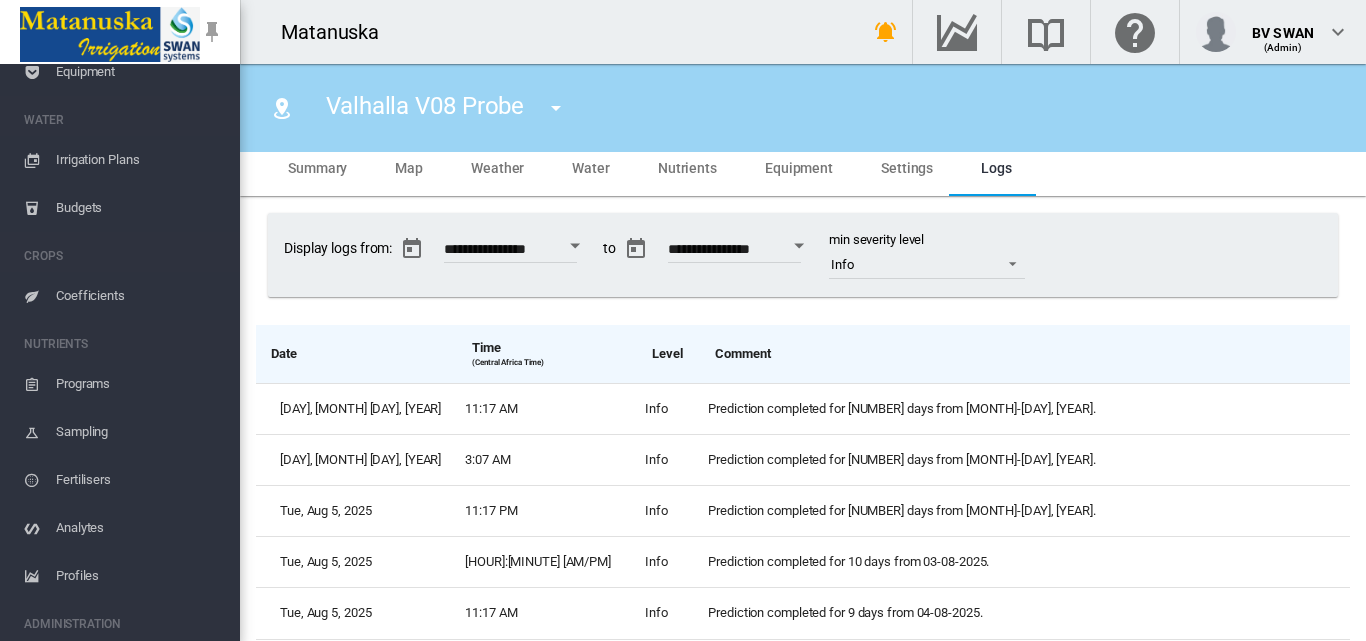 scroll, scrollTop: 0, scrollLeft: 0, axis: both 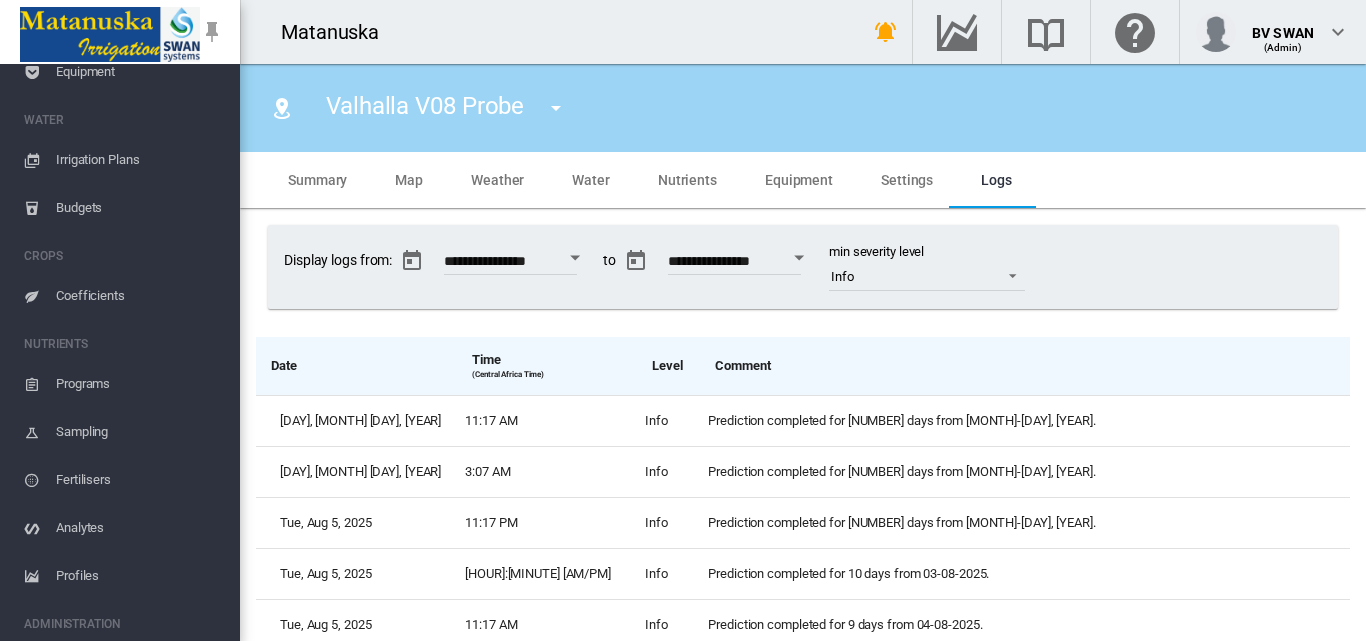 click on "Weather" at bounding box center [497, 180] 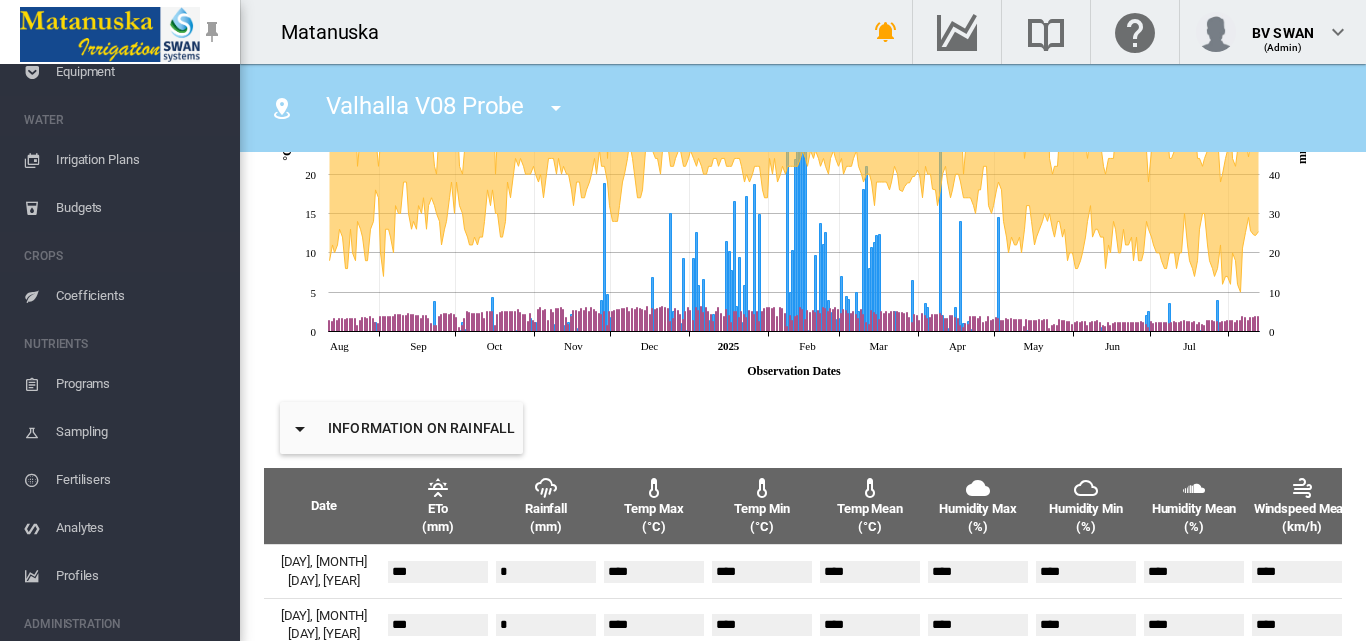 scroll, scrollTop: 384, scrollLeft: 0, axis: vertical 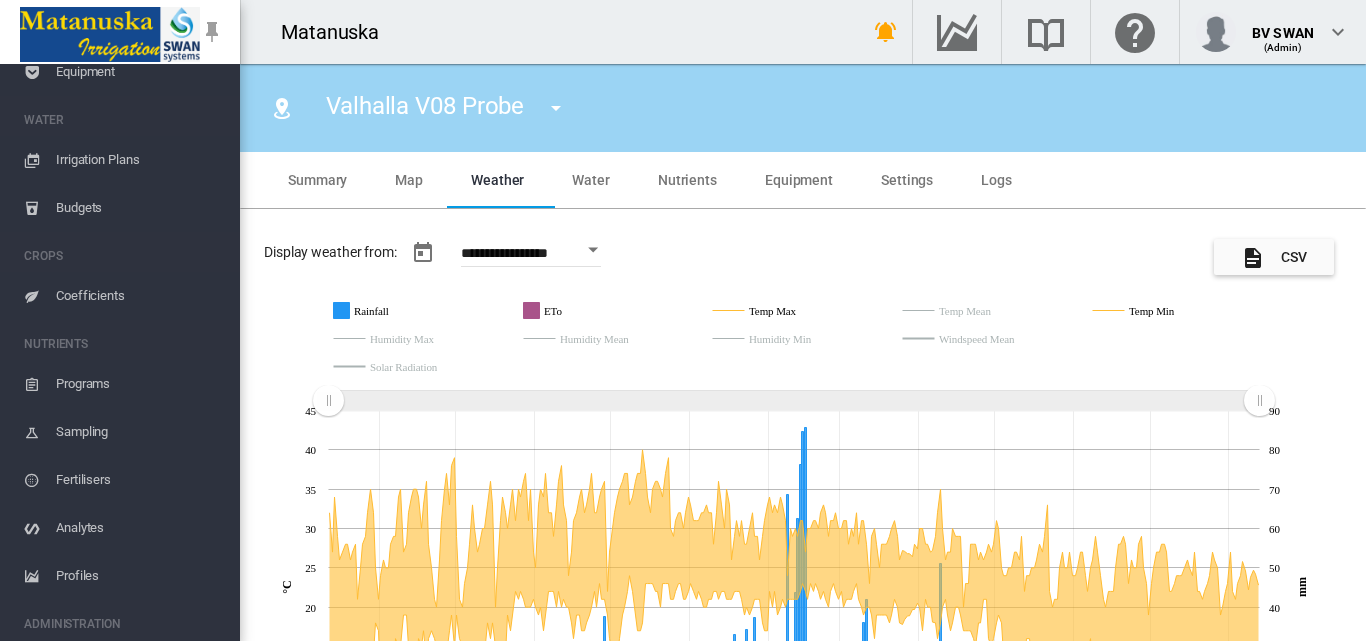 click on "Map" at bounding box center (409, 180) 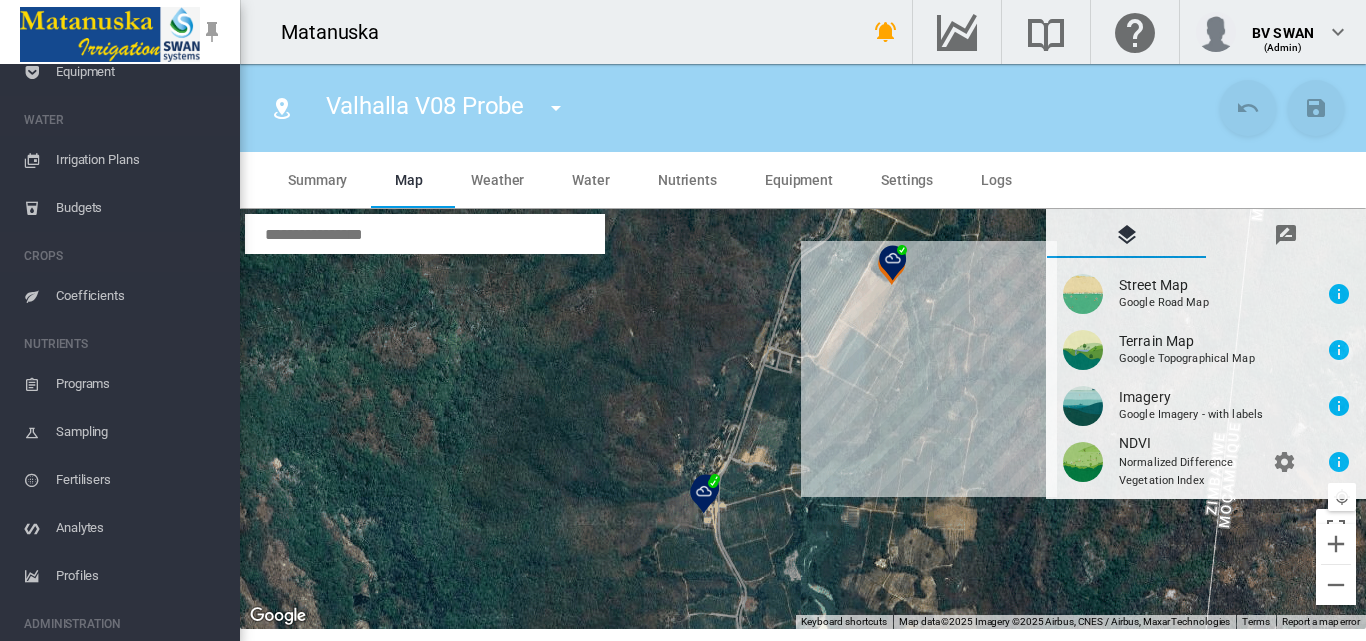 drag, startPoint x: 751, startPoint y: 440, endPoint x: 744, endPoint y: 362, distance: 78.31347 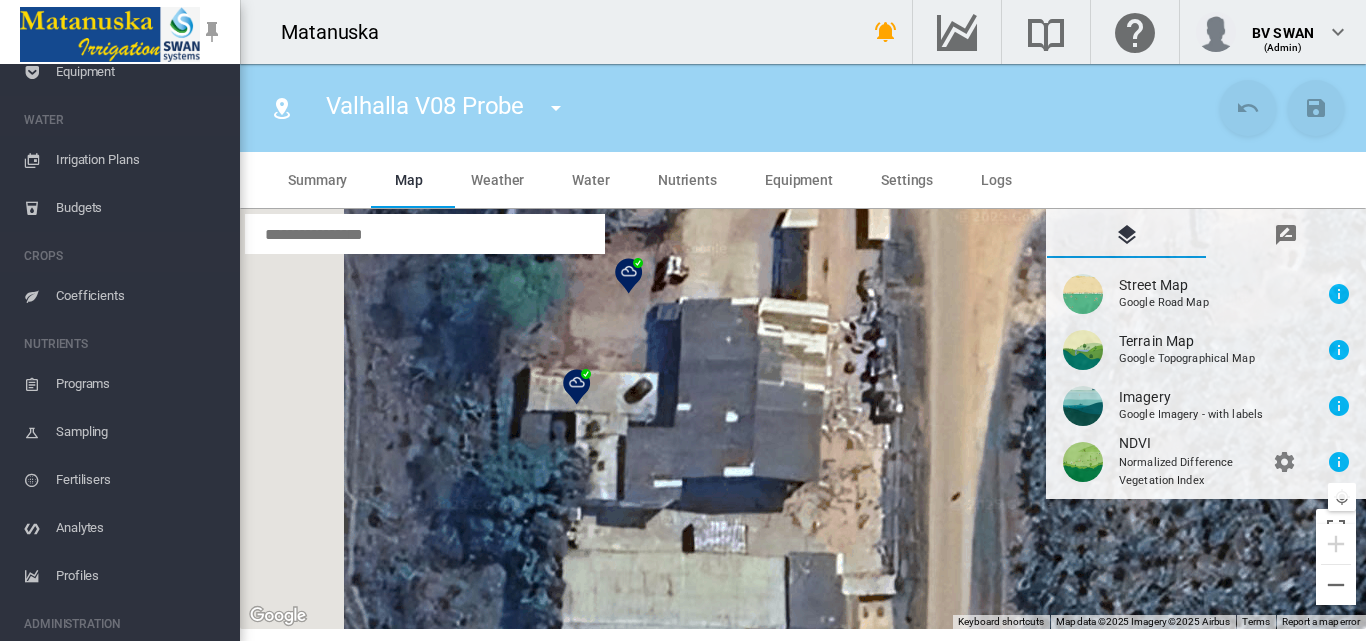 drag, startPoint x: 454, startPoint y: 430, endPoint x: 703, endPoint y: 537, distance: 271.0166 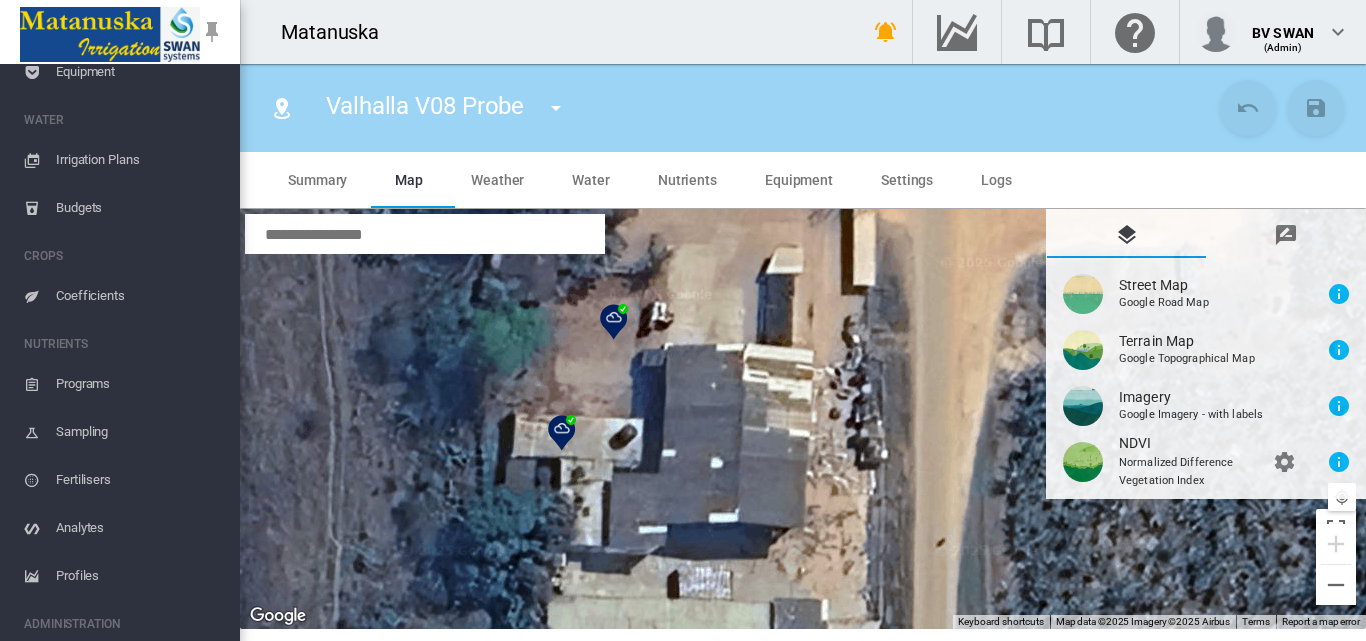drag, startPoint x: 622, startPoint y: 463, endPoint x: 654, endPoint y: 600, distance: 140.68759 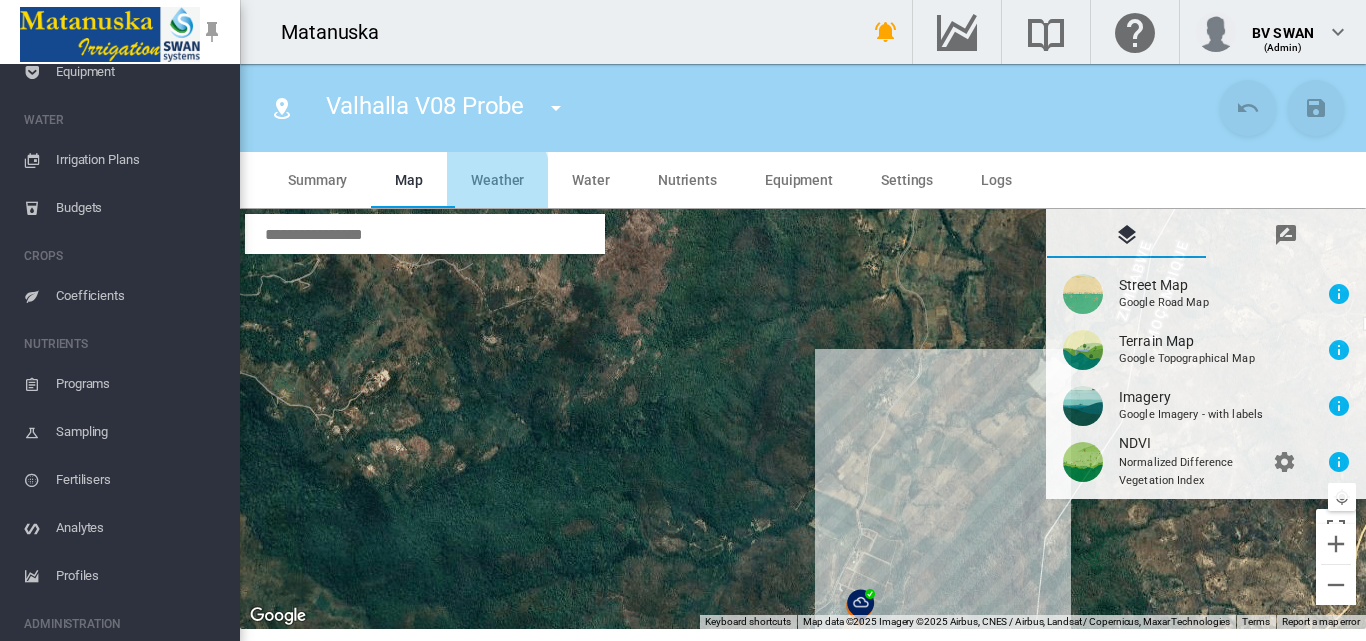 click on "Weather" at bounding box center (497, 180) 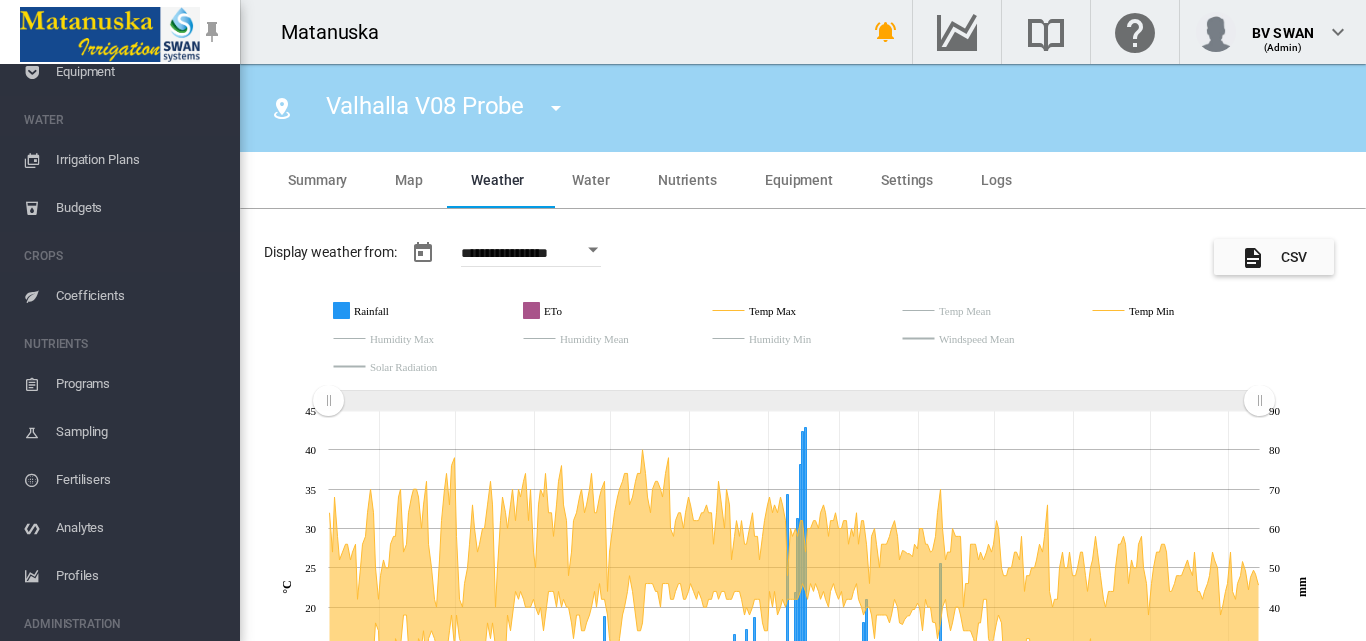 click on "Water" at bounding box center (591, 180) 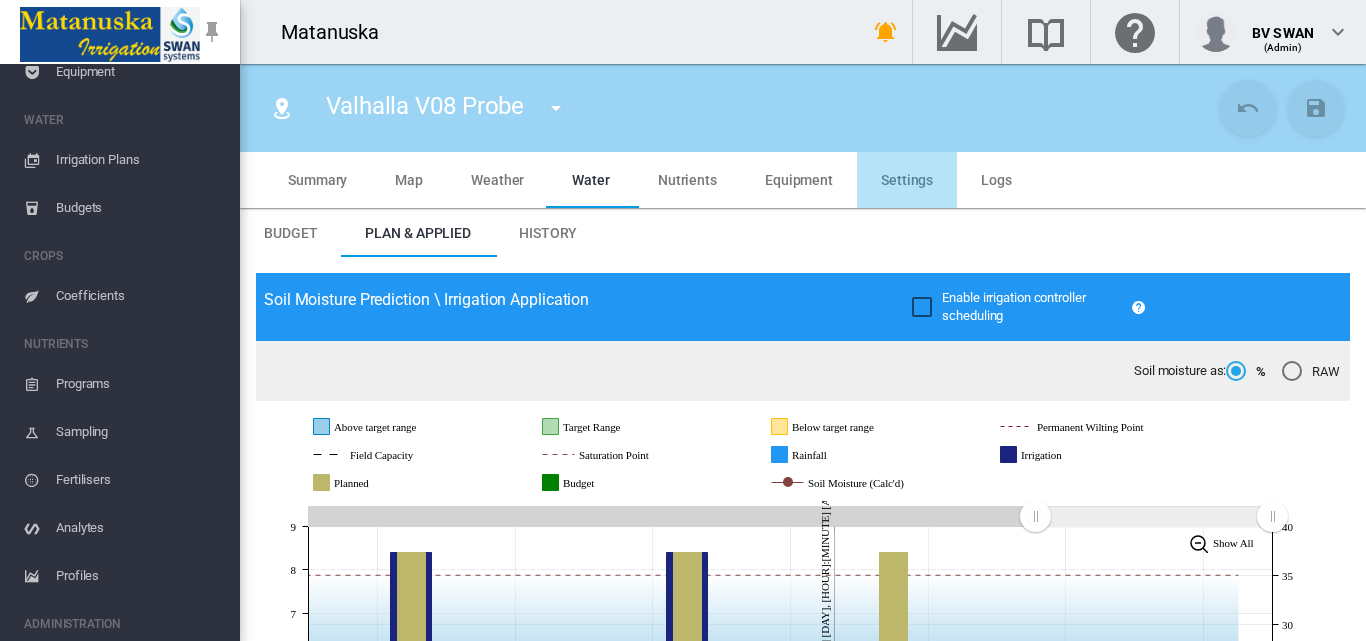 click on "Settings" at bounding box center [907, 180] 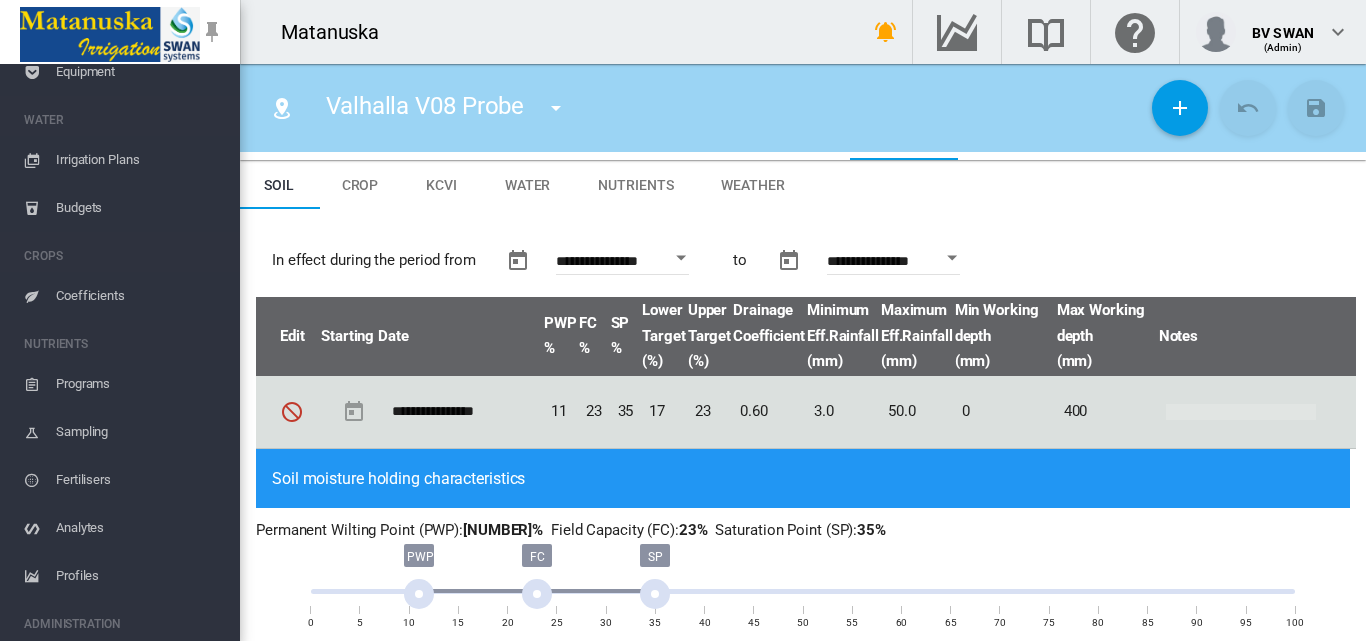 scroll, scrollTop: 0, scrollLeft: 0, axis: both 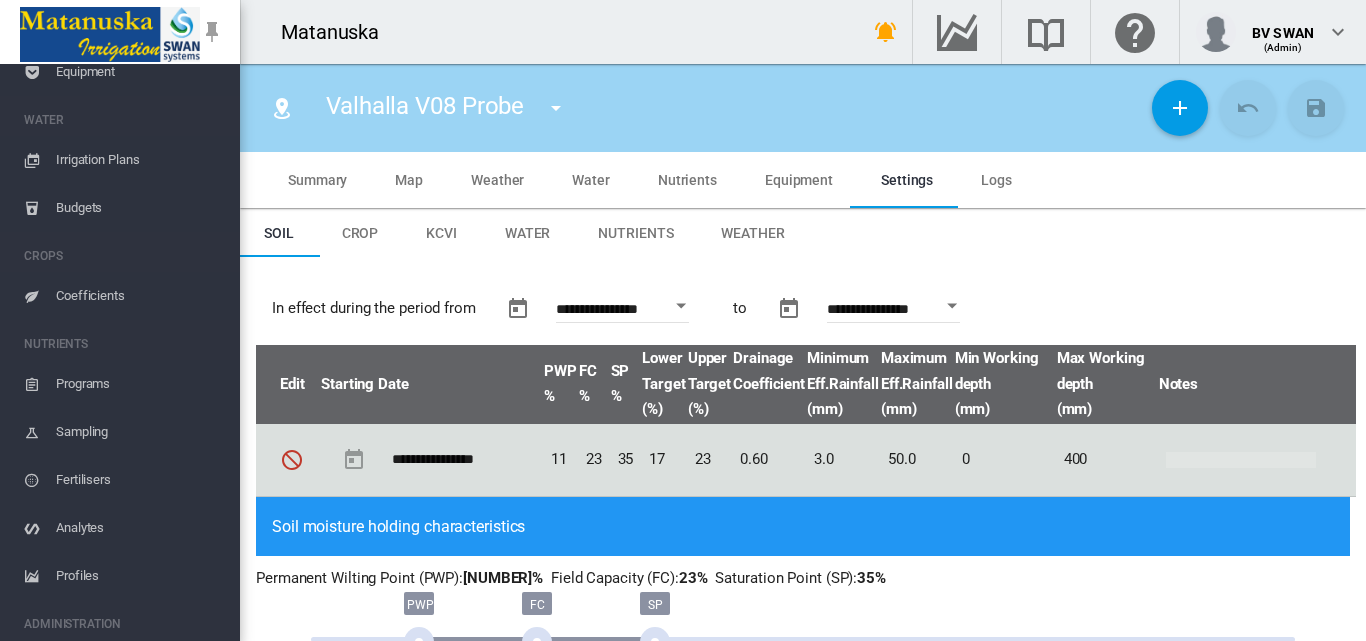 click on "Crop" at bounding box center (360, 233) 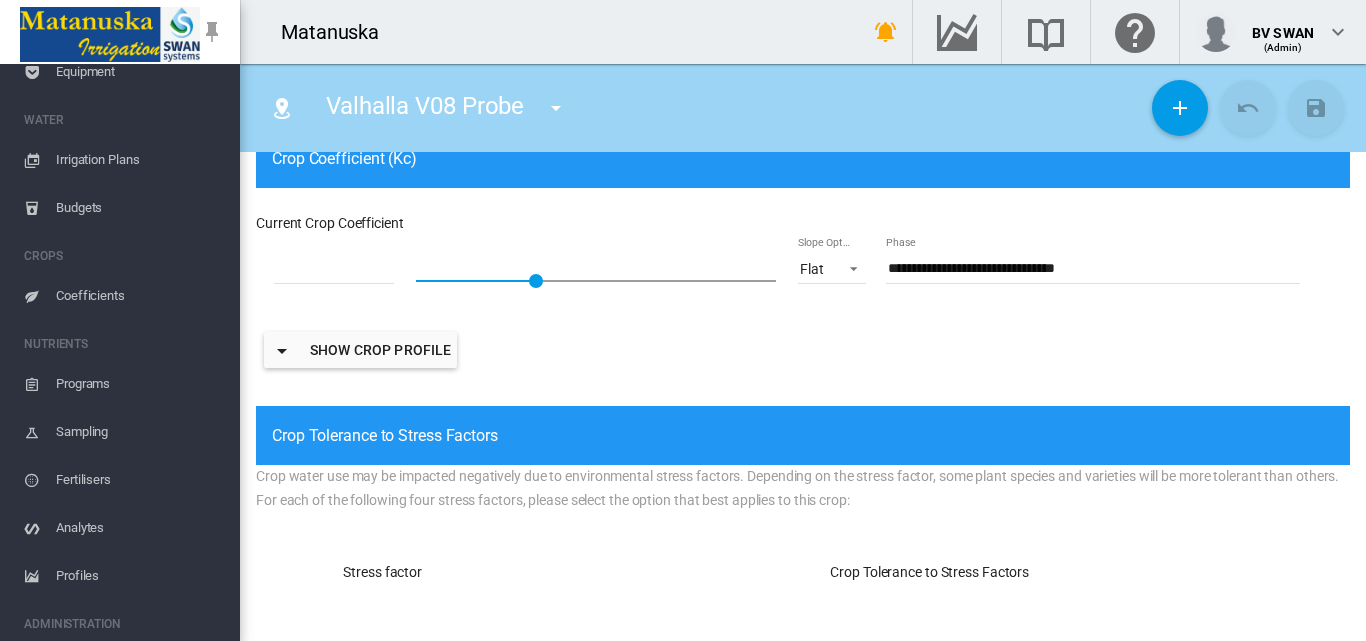 scroll, scrollTop: 535, scrollLeft: 0, axis: vertical 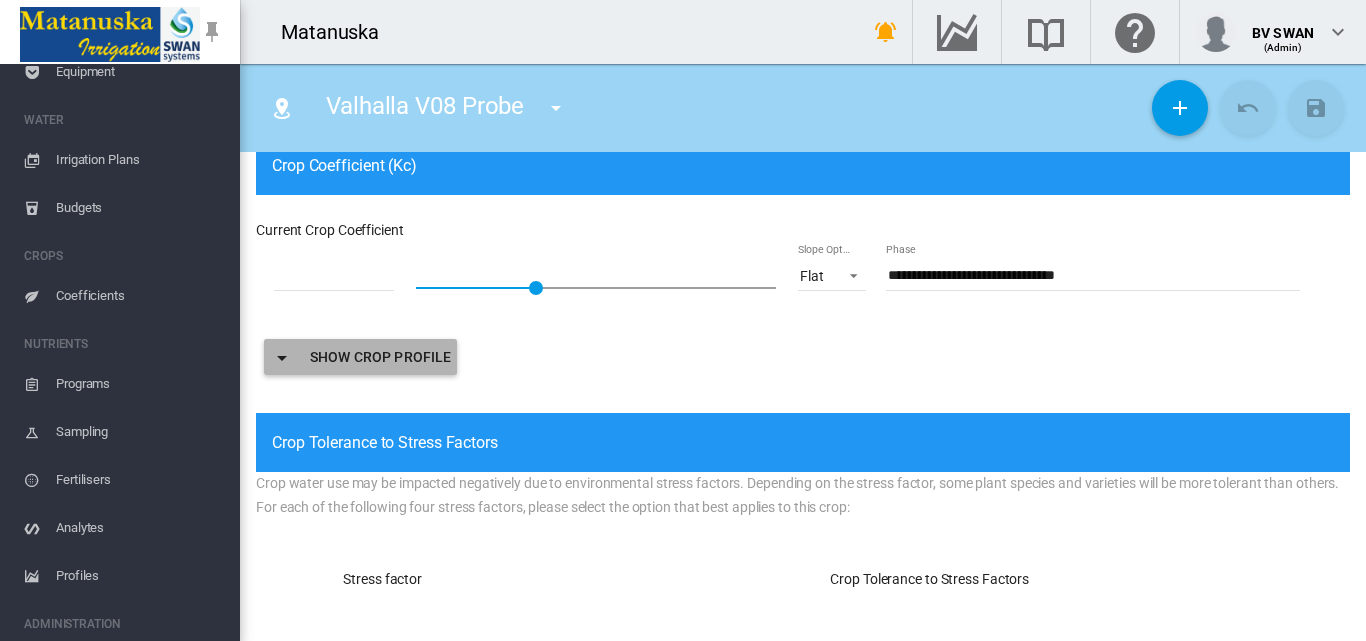 click on "Show crop profile" at bounding box center (360, 357) 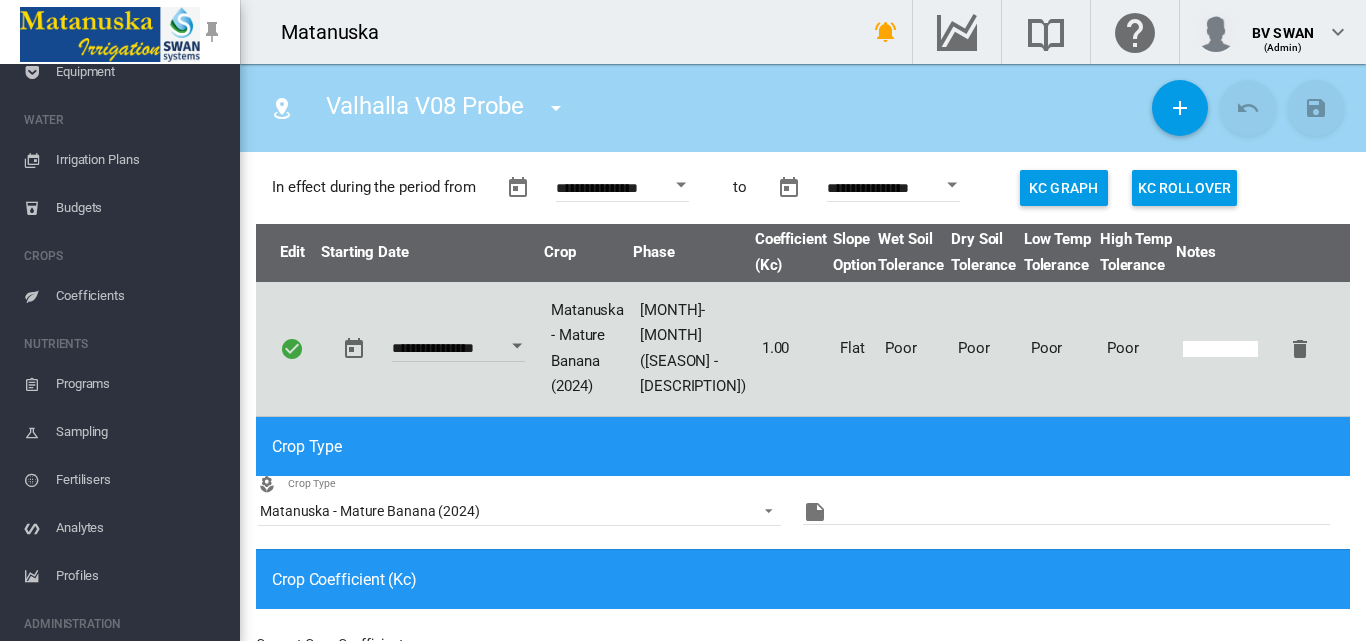 scroll, scrollTop: 0, scrollLeft: 0, axis: both 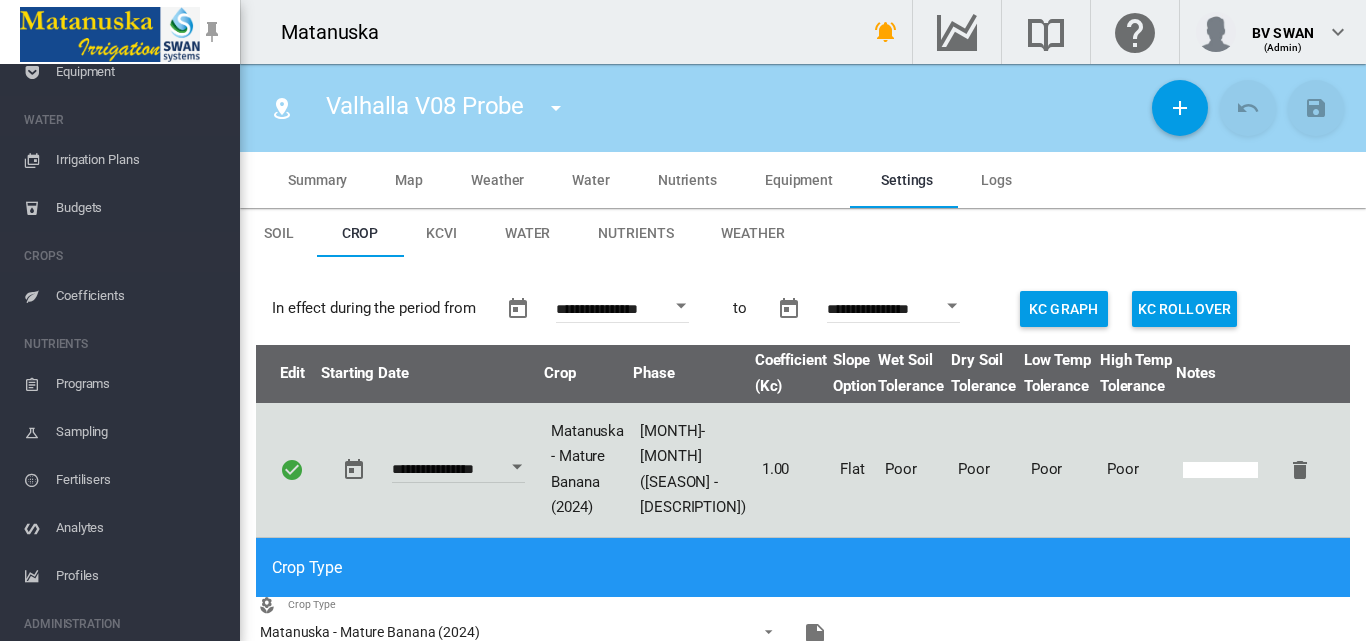 click on "Weather" at bounding box center [752, 233] 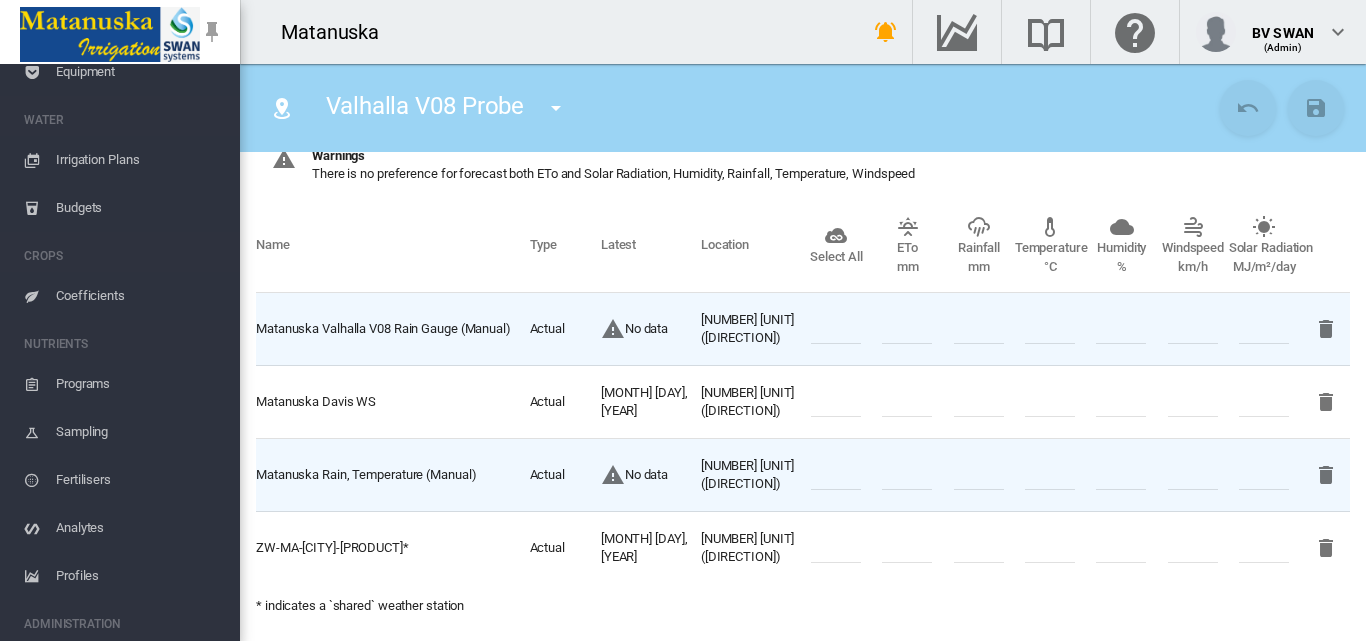 scroll, scrollTop: 214, scrollLeft: 0, axis: vertical 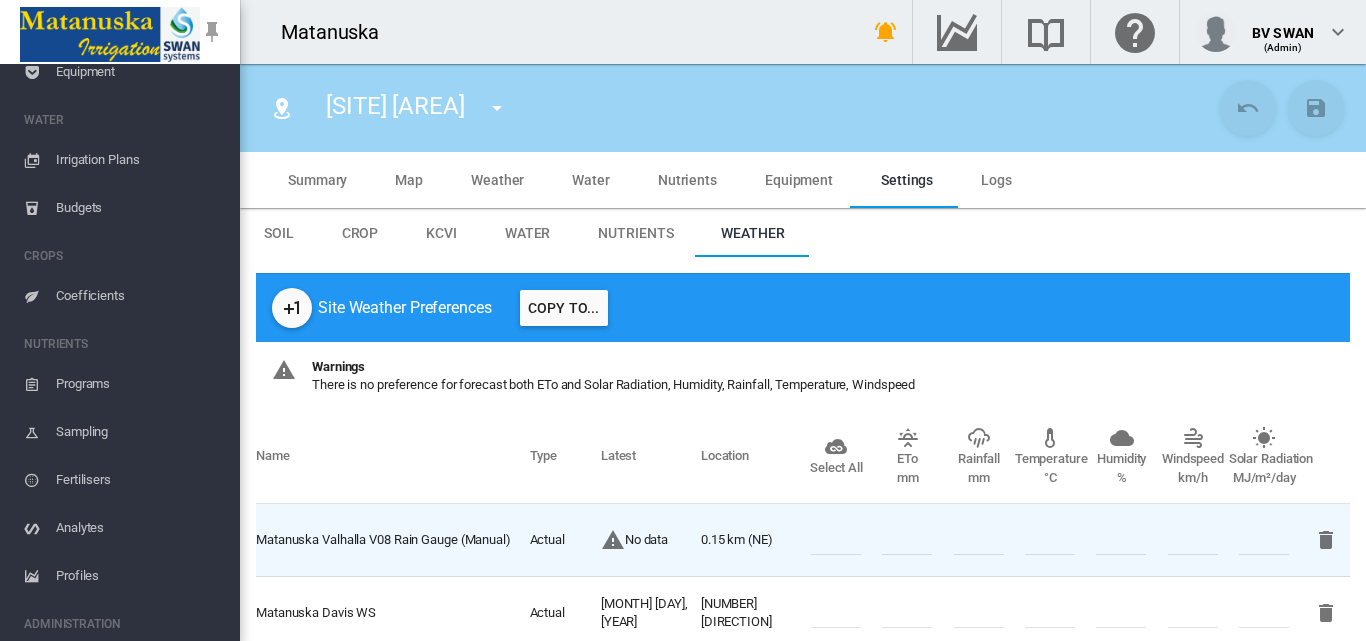 click on "Nutrients" at bounding box center (635, 233) 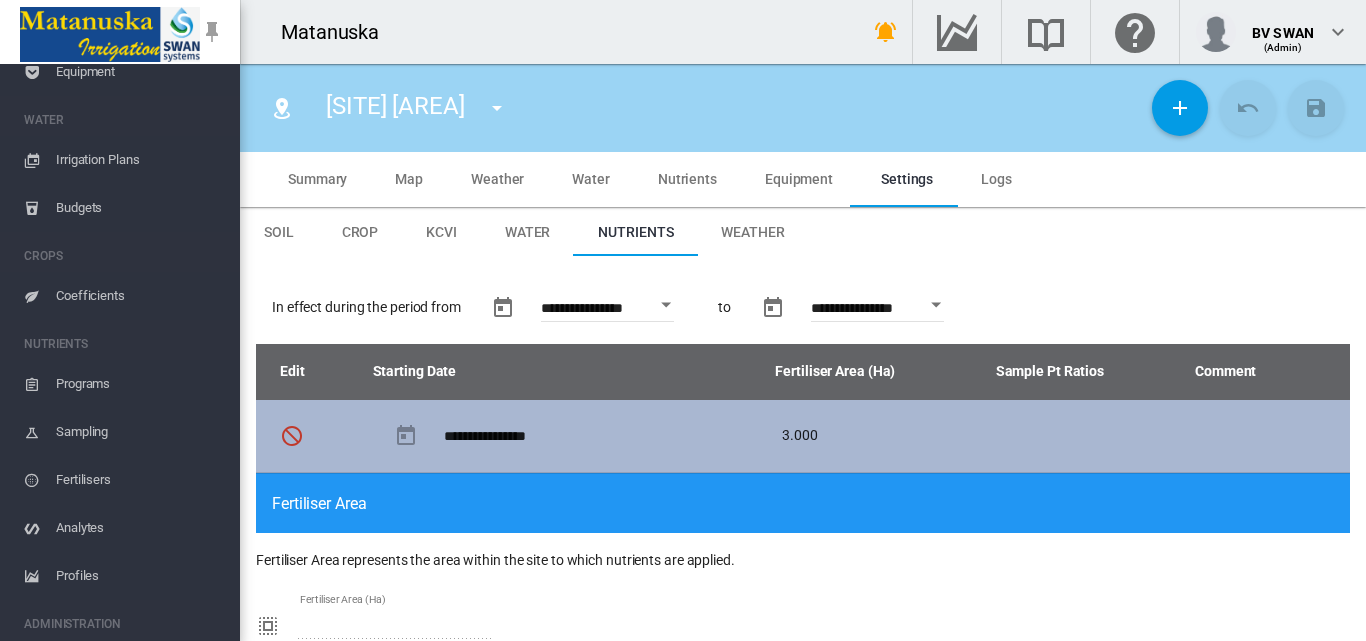 scroll, scrollTop: 0, scrollLeft: 0, axis: both 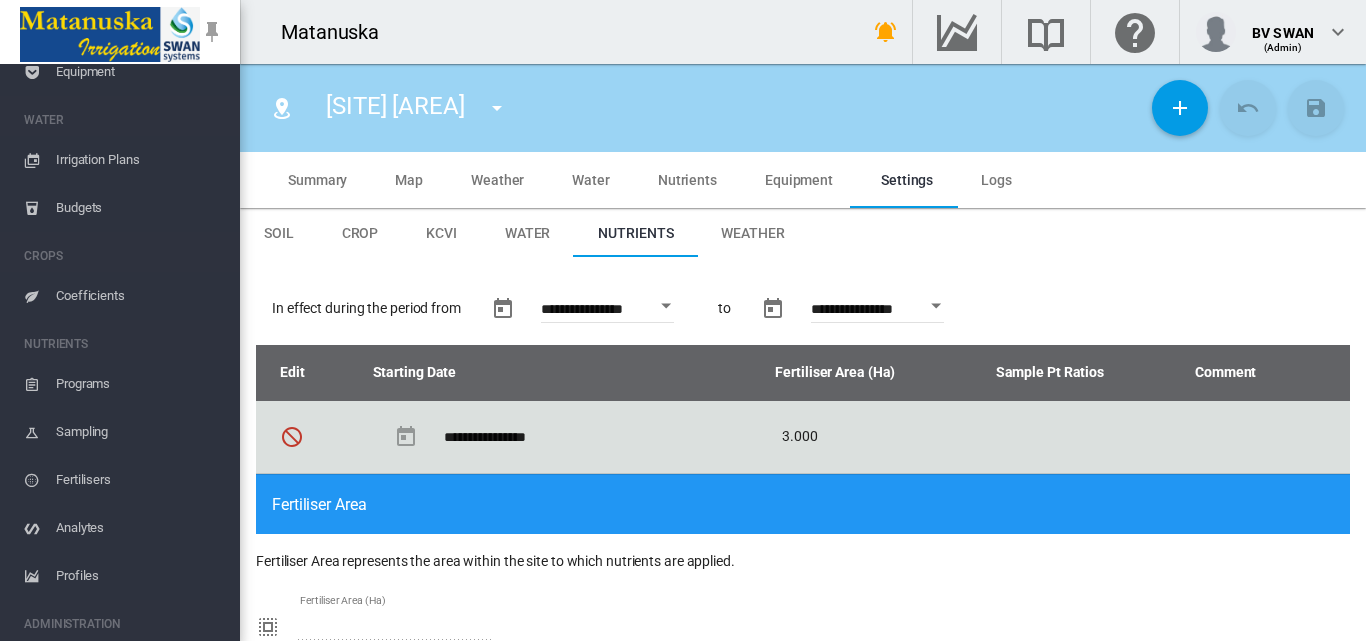 click on "Water" at bounding box center (591, 180) 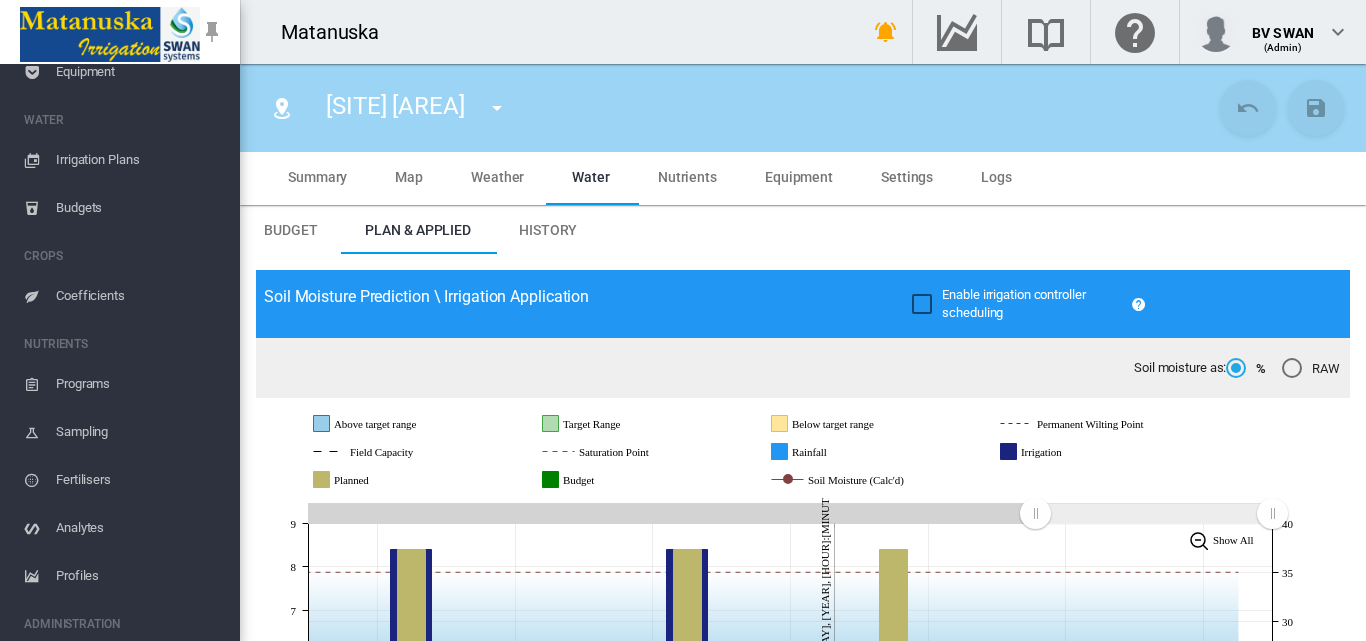 scroll, scrollTop: 0, scrollLeft: 0, axis: both 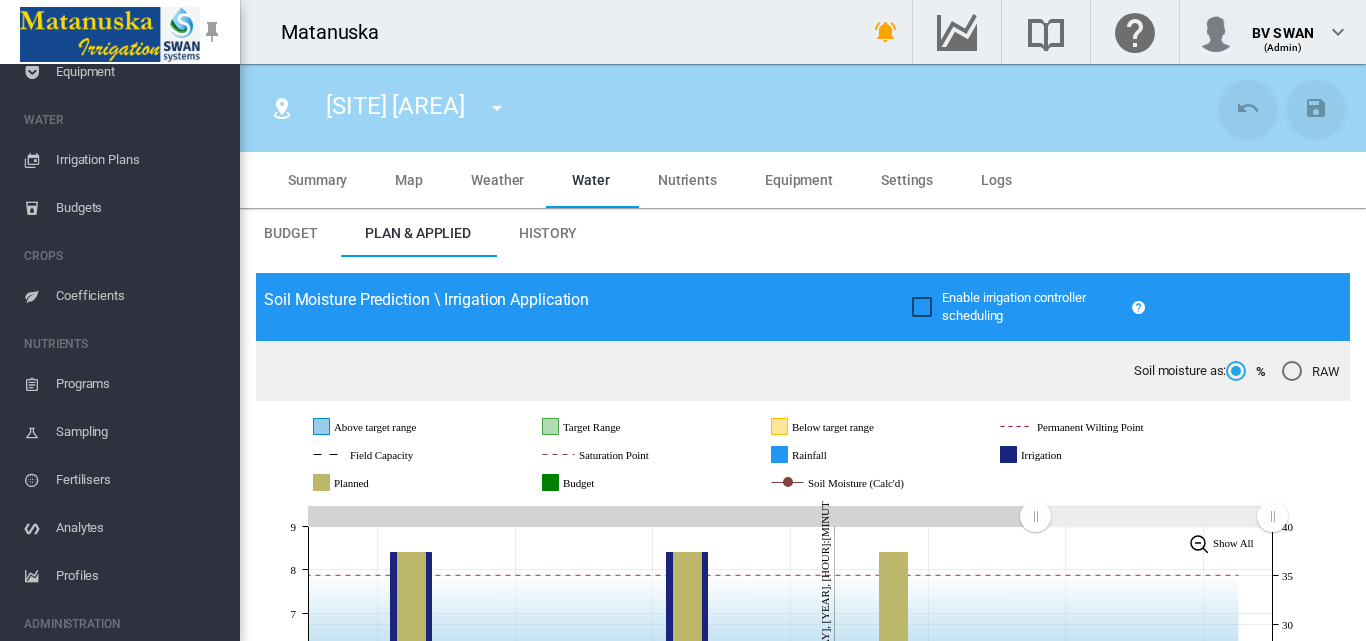 click at bounding box center [497, 108] 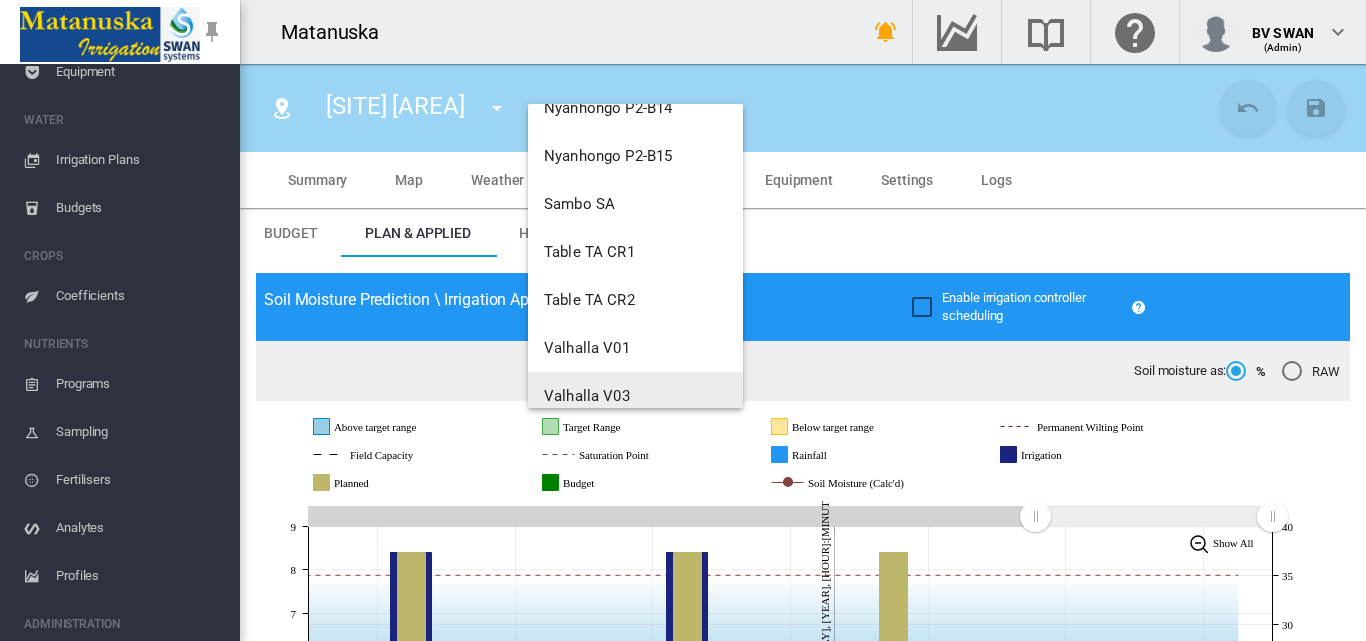 scroll, scrollTop: 8112, scrollLeft: 0, axis: vertical 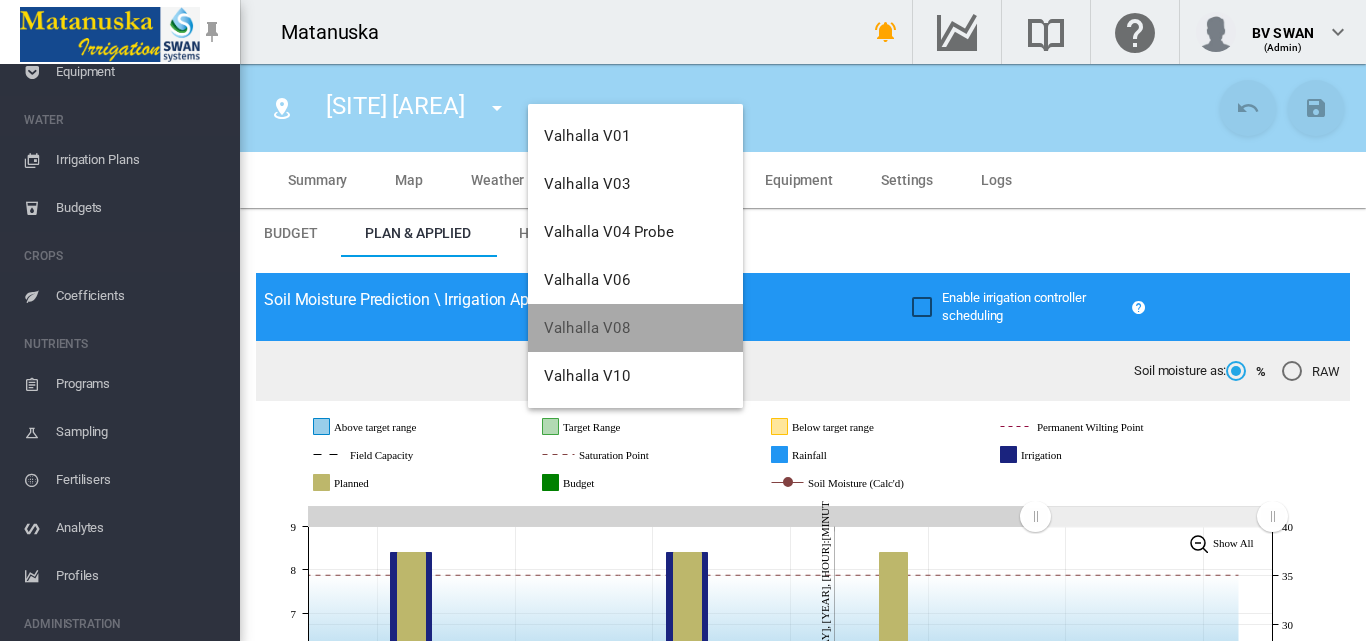 click on "Valhalla V08" at bounding box center (635, 328) 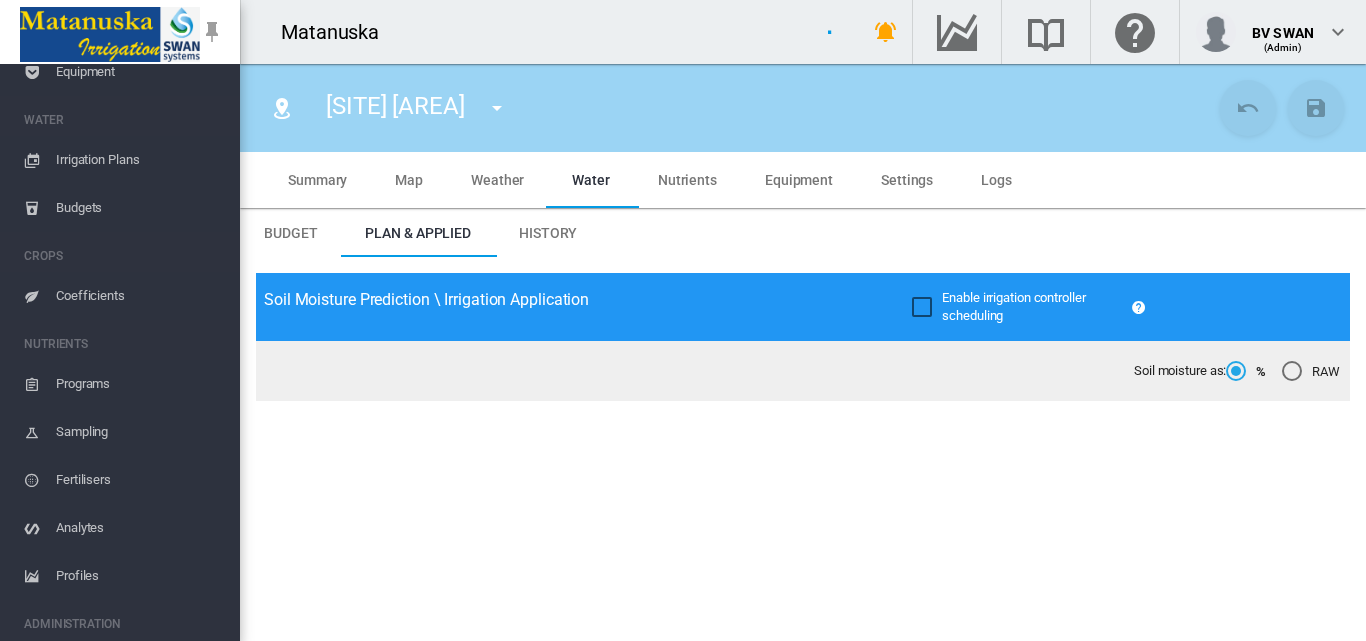 type on "*****" 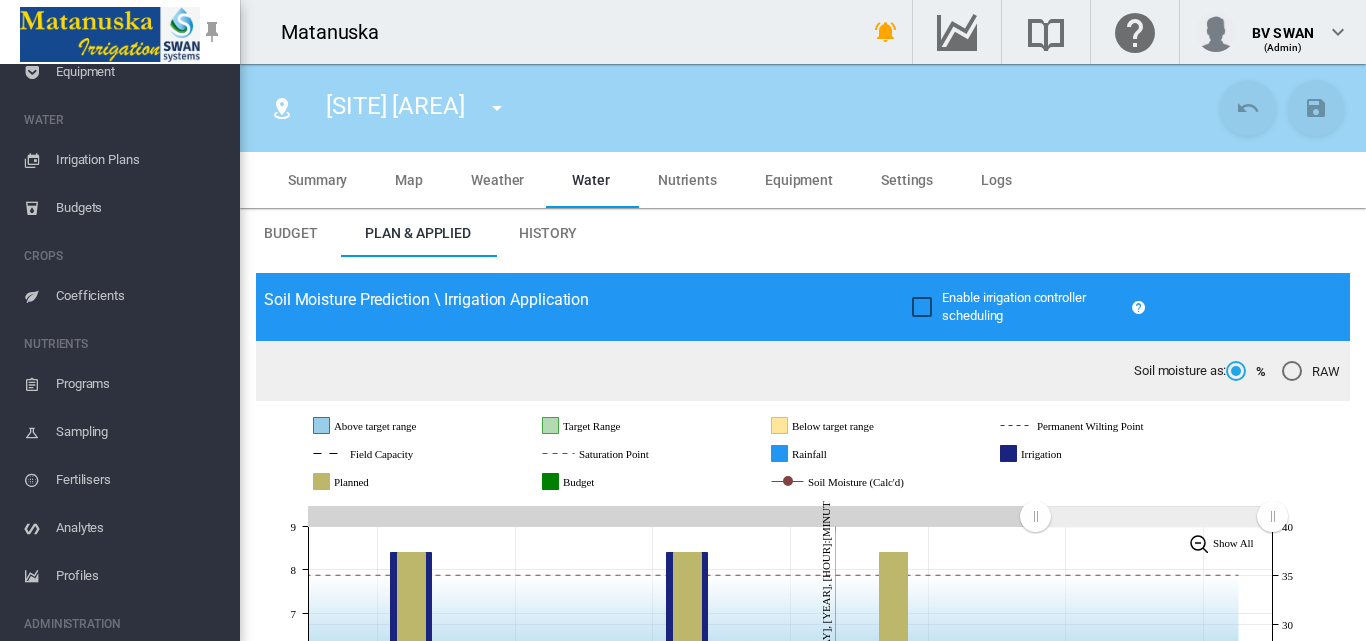 scroll, scrollTop: 300, scrollLeft: 0, axis: vertical 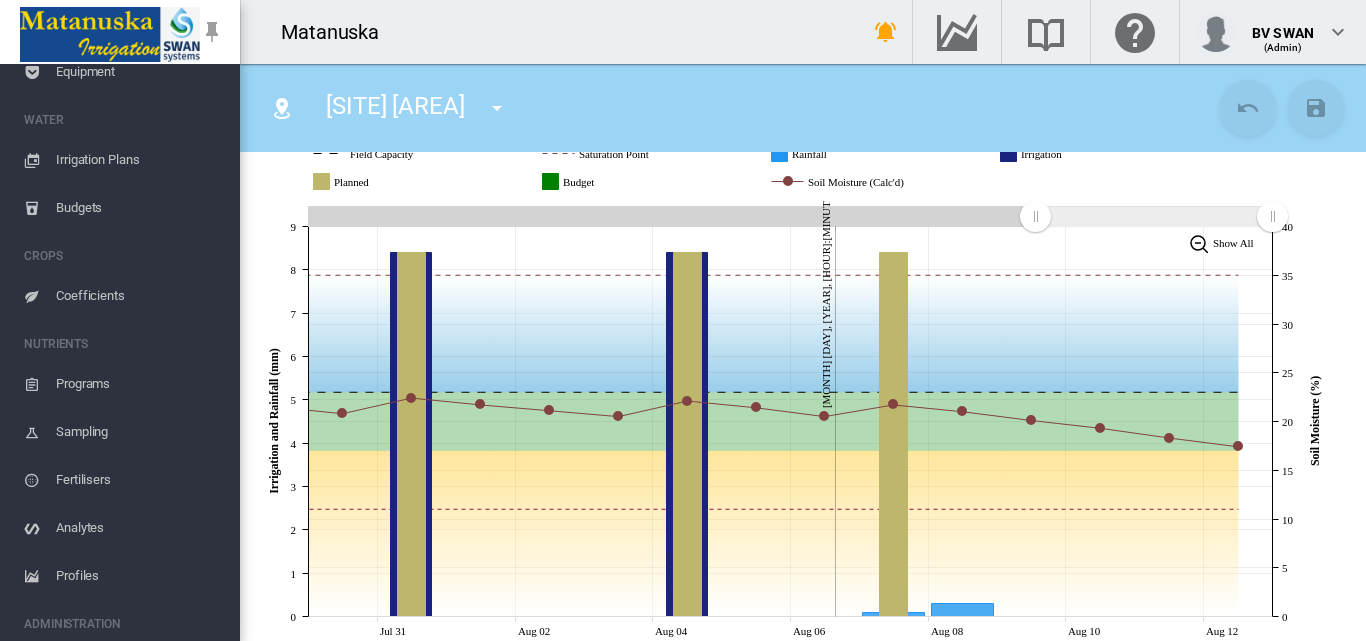 click at bounding box center (497, 108) 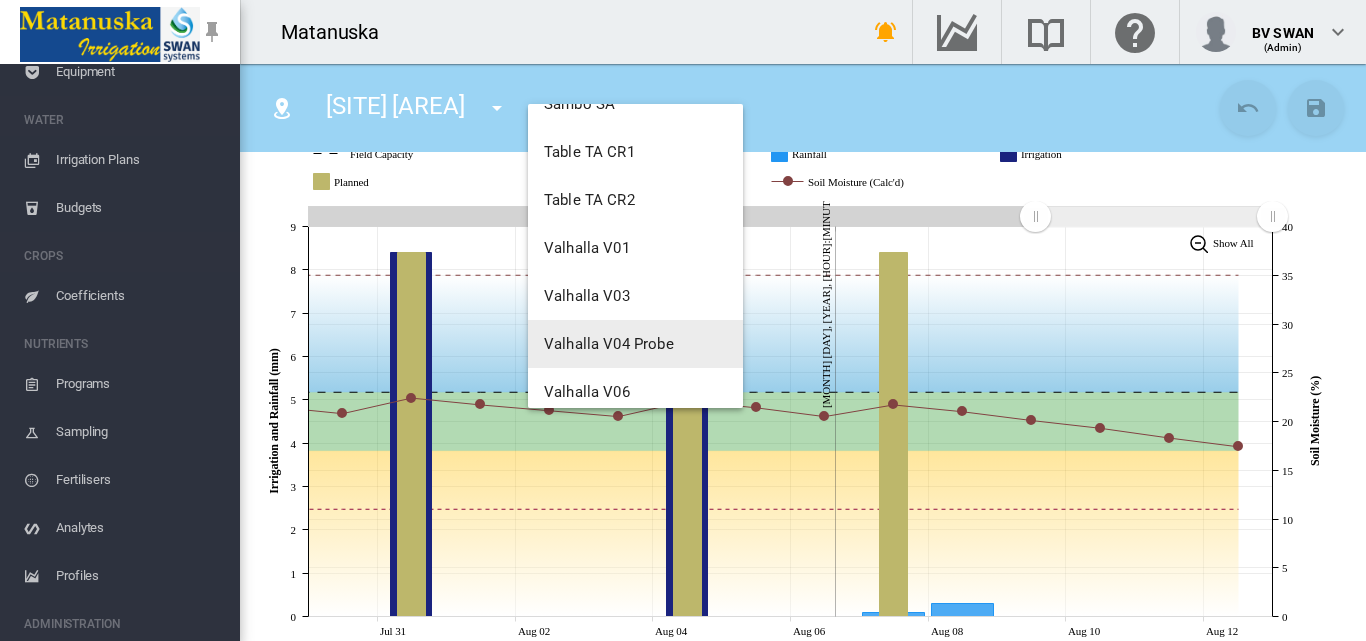 scroll, scrollTop: 8112, scrollLeft: 0, axis: vertical 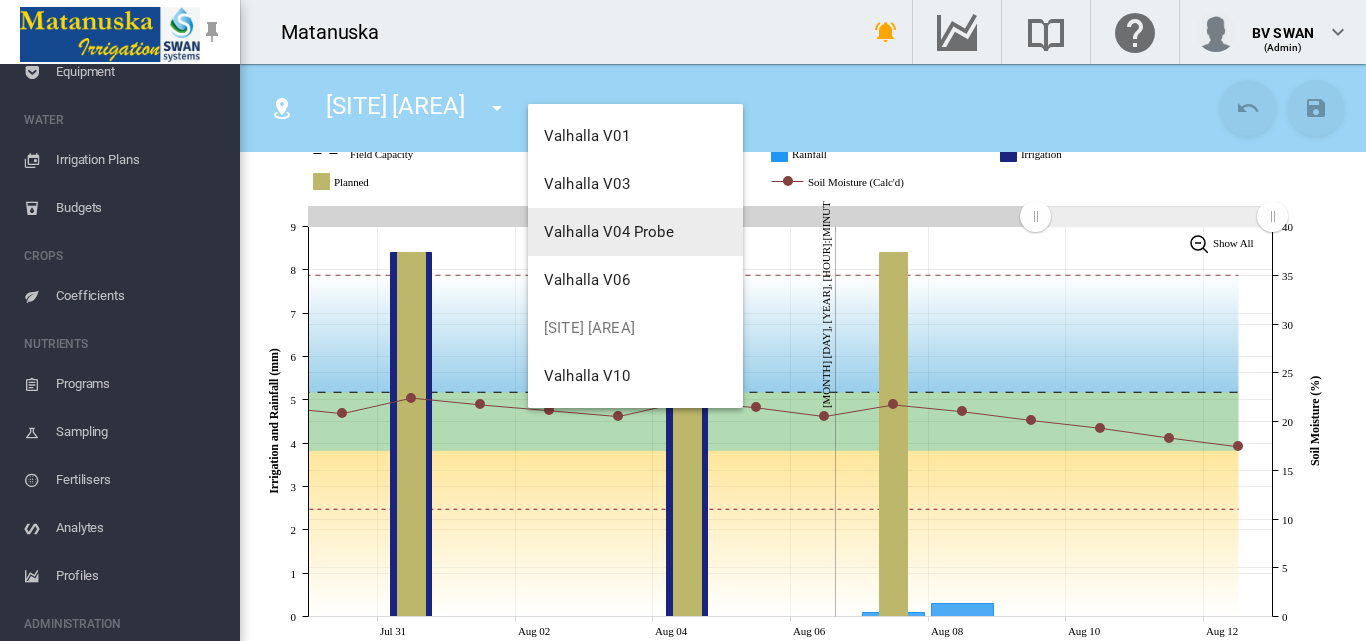 click on "Valhalla V04 Probe" at bounding box center (609, 232) 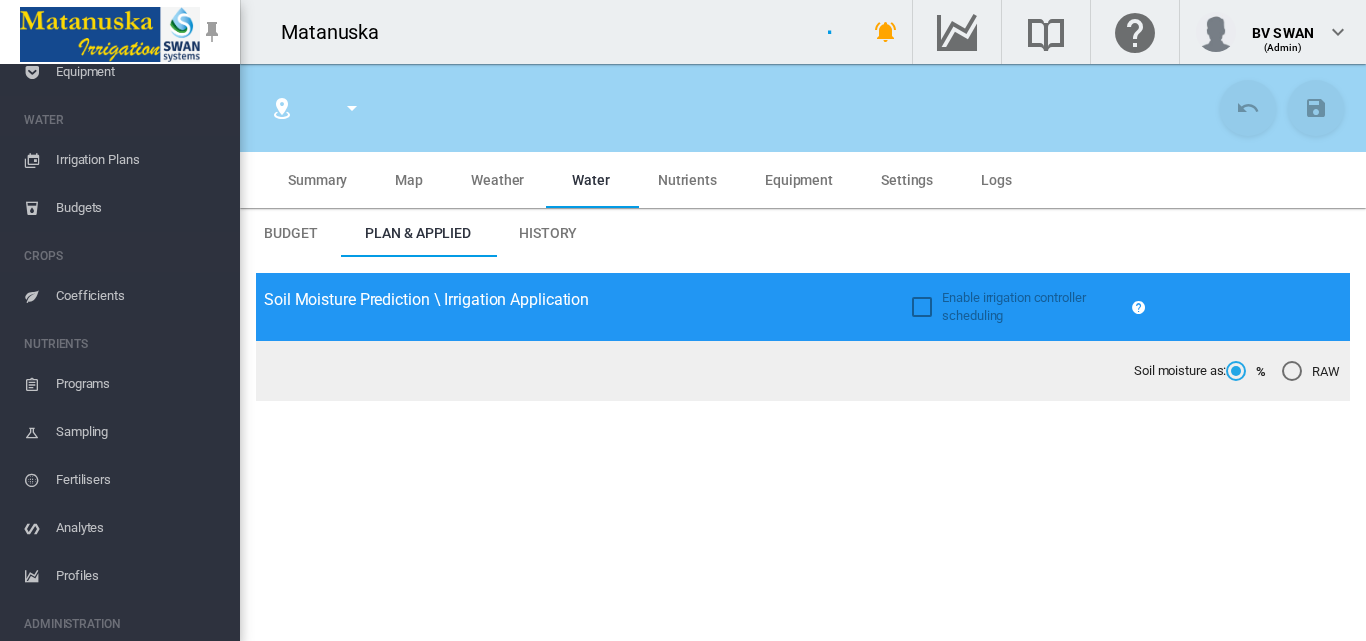 type on "**********" 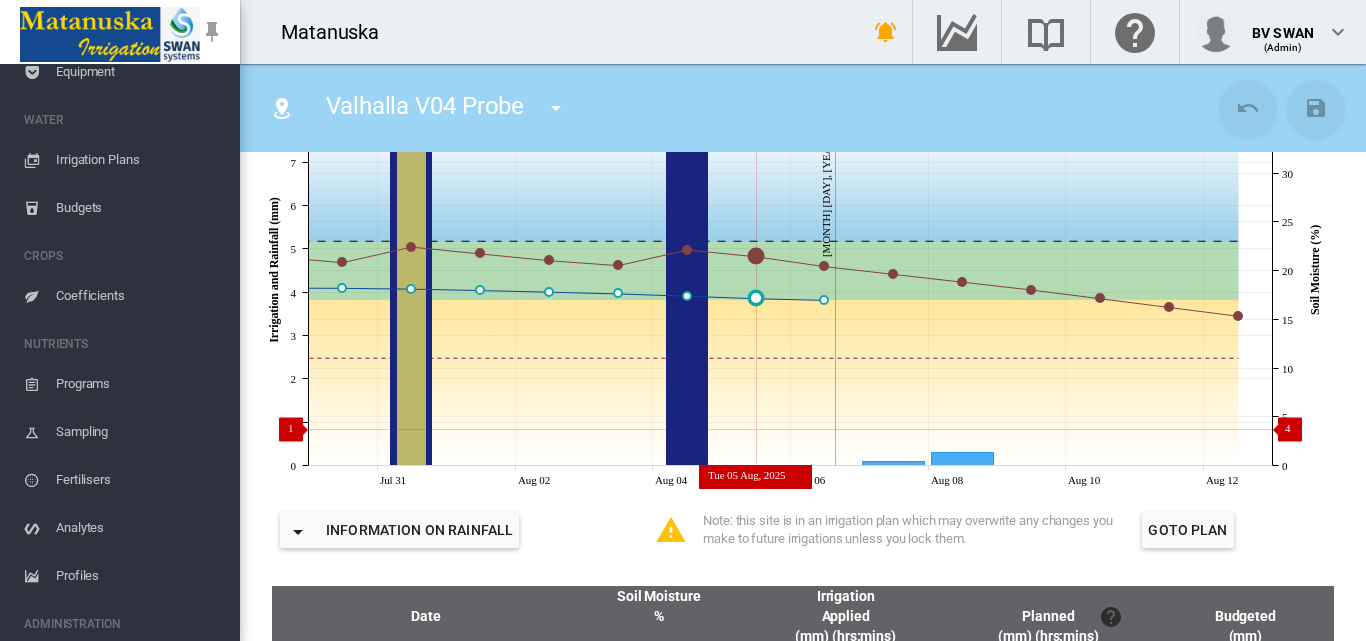 scroll, scrollTop: 500, scrollLeft: 0, axis: vertical 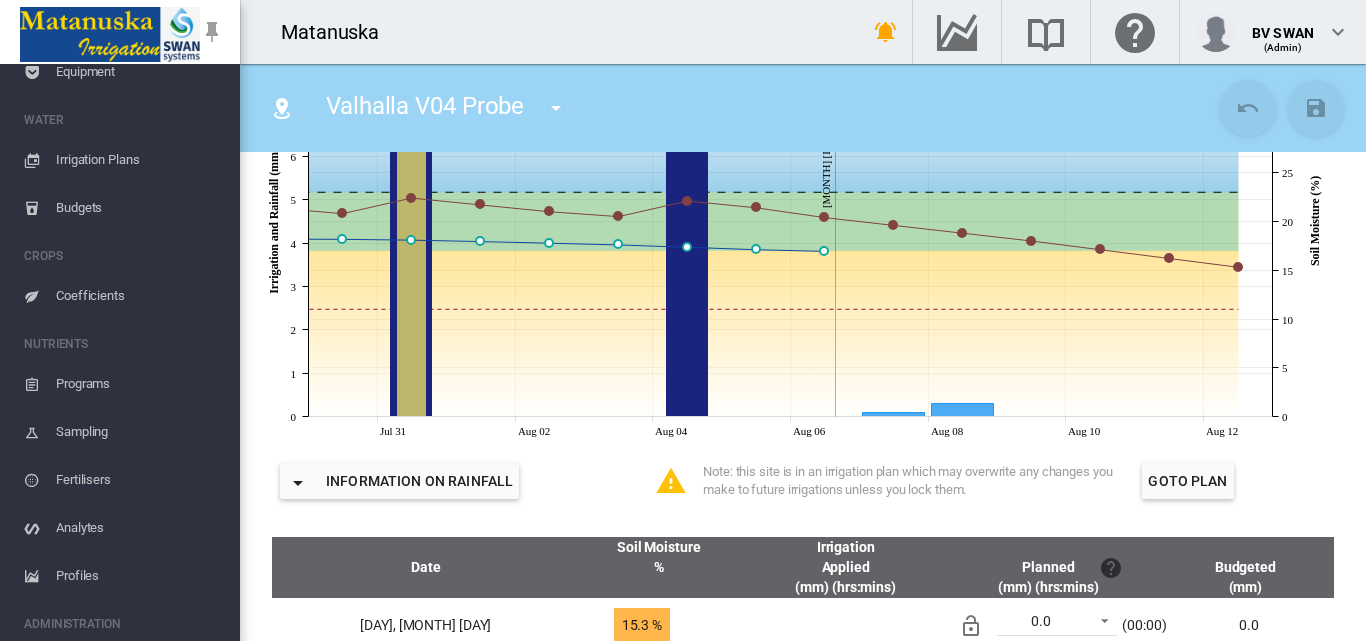 click at bounding box center (556, 108) 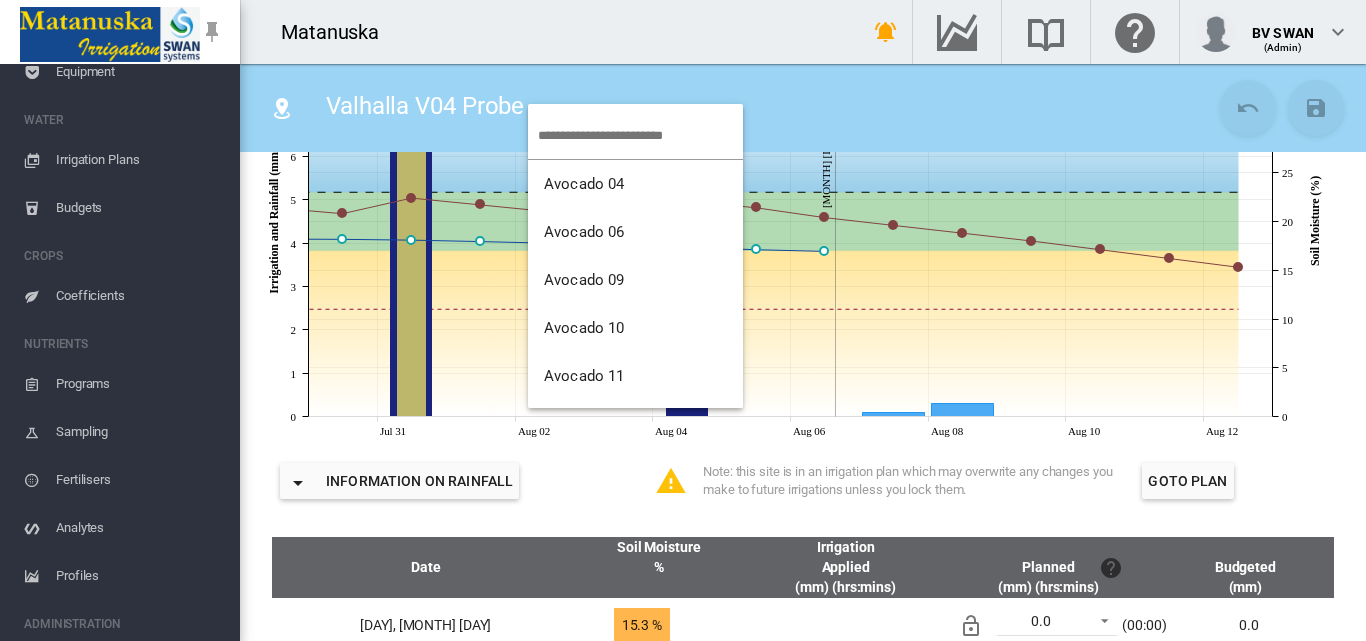 click at bounding box center [683, 320] 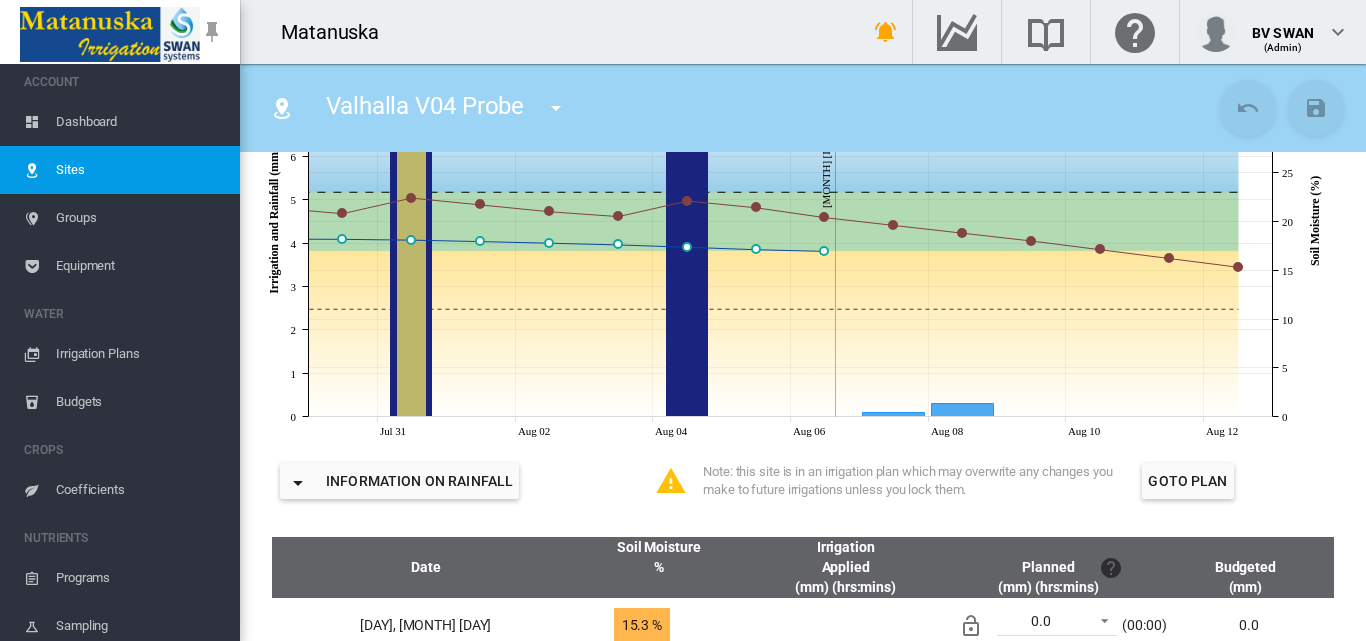 scroll, scrollTop: 0, scrollLeft: 0, axis: both 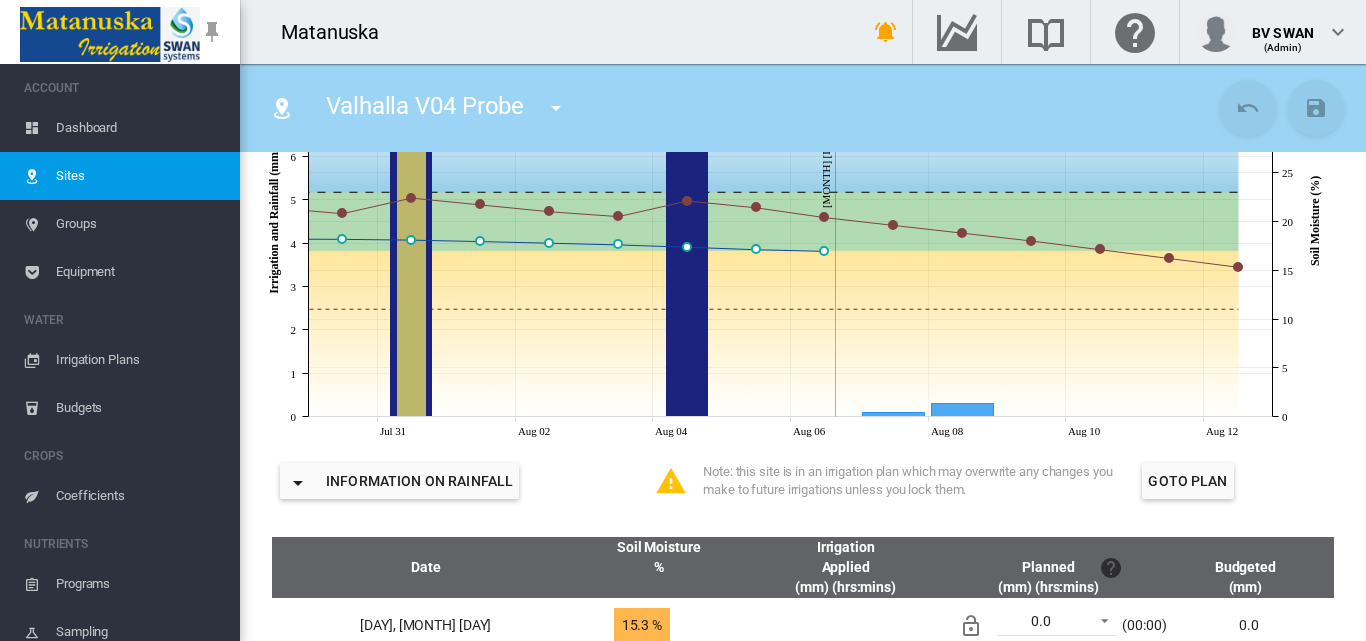 click on "Irrigation Plans" at bounding box center [140, 360] 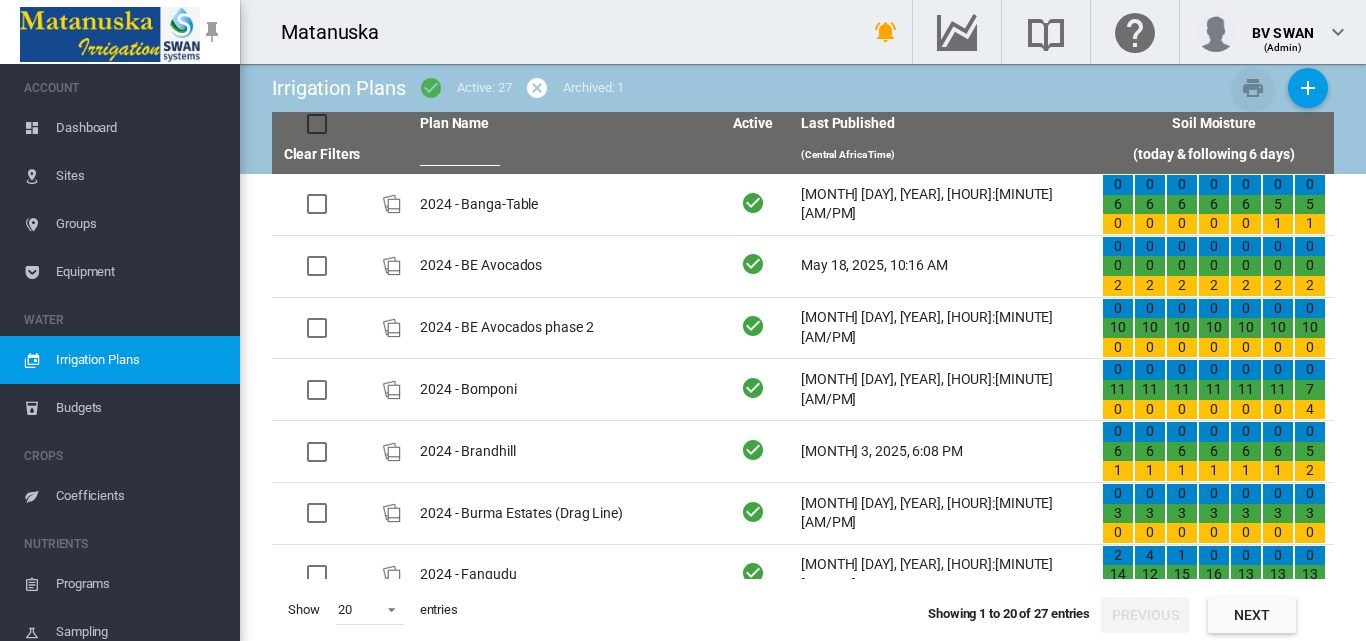 click on "Equipment" at bounding box center [140, 272] 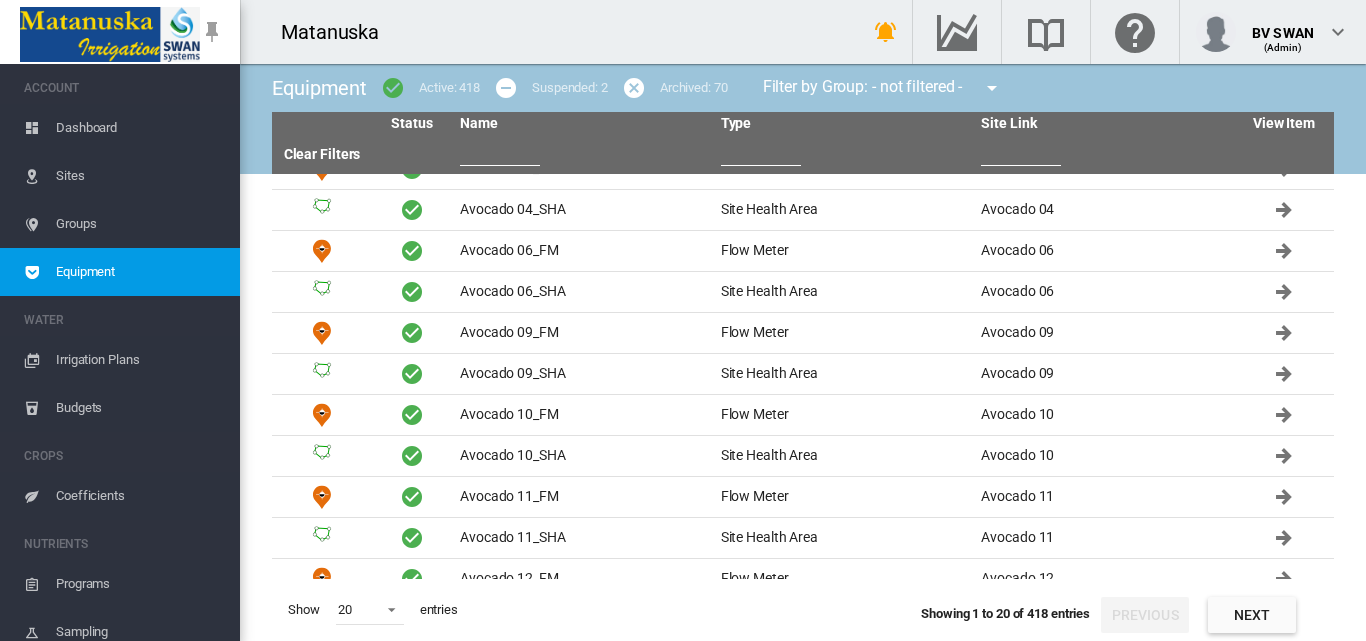 scroll, scrollTop: 415, scrollLeft: 0, axis: vertical 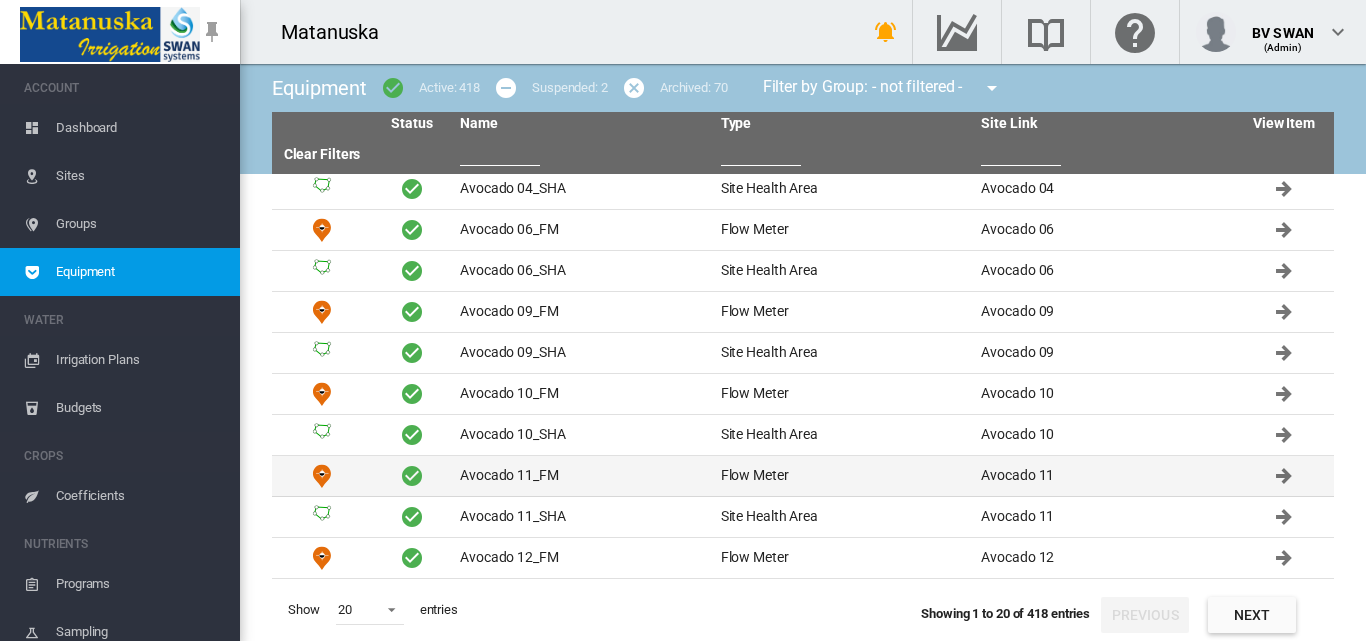 click on "Avocado 11_FM" at bounding box center (582, 476) 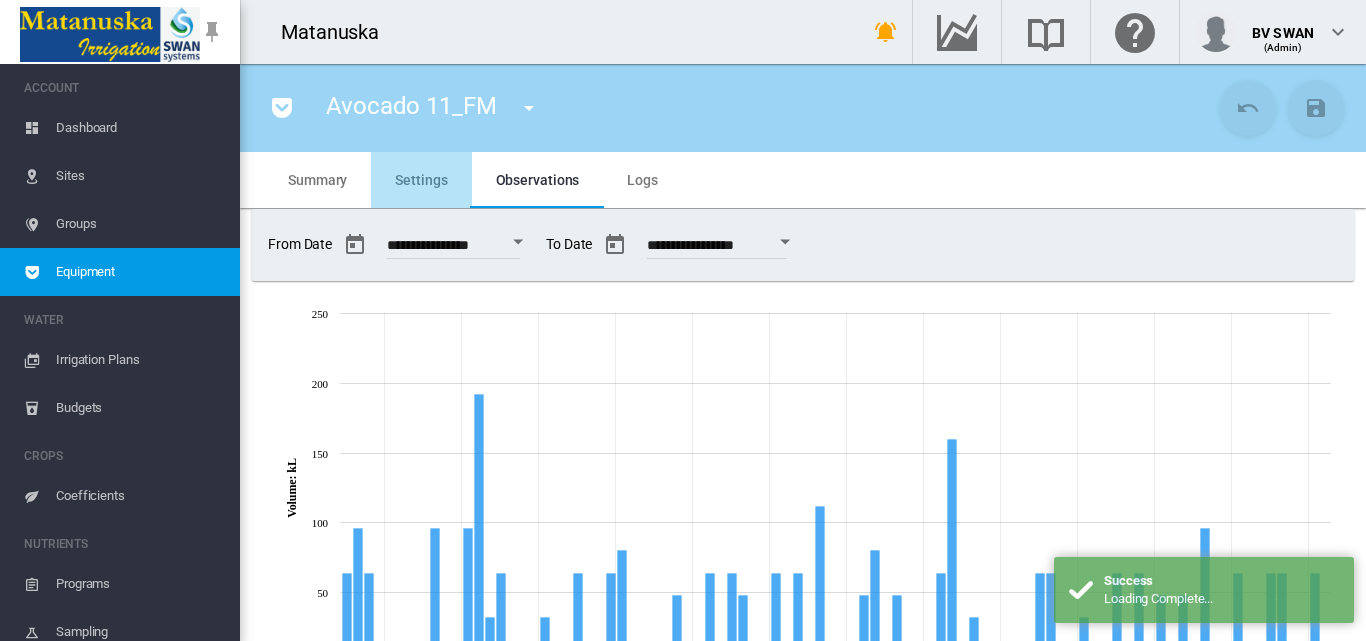 click on "Settings" at bounding box center (421, 180) 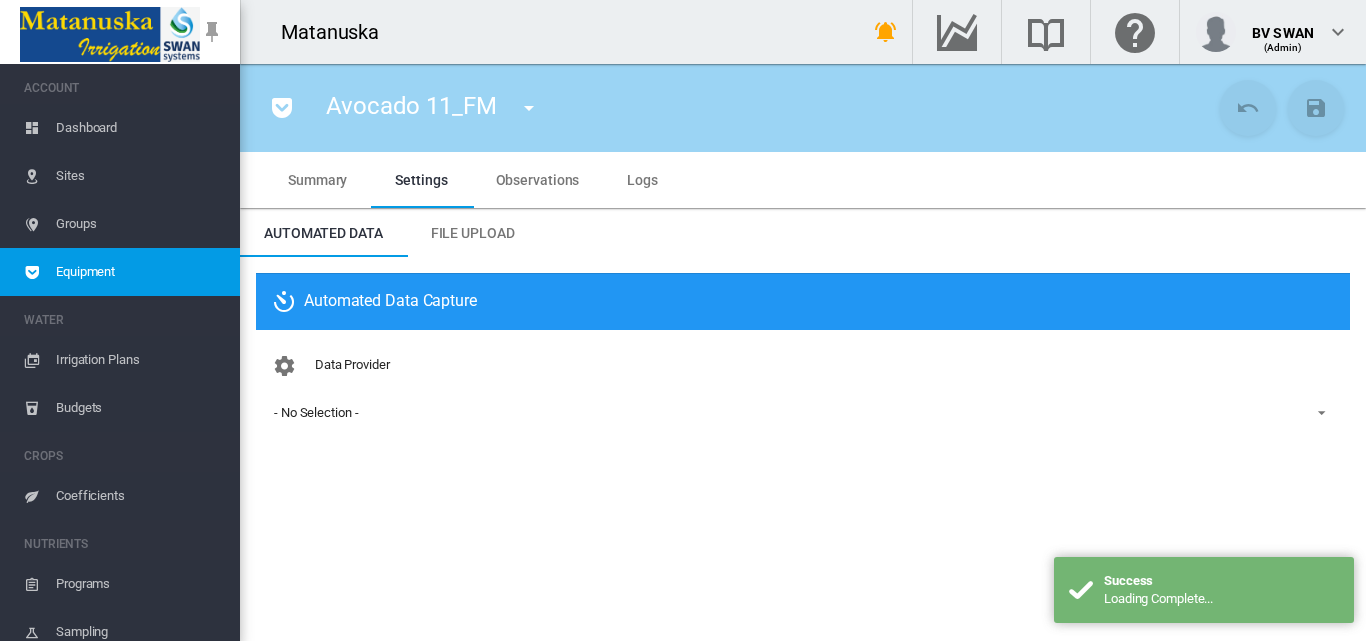 click on "File Upload" at bounding box center (473, 233) 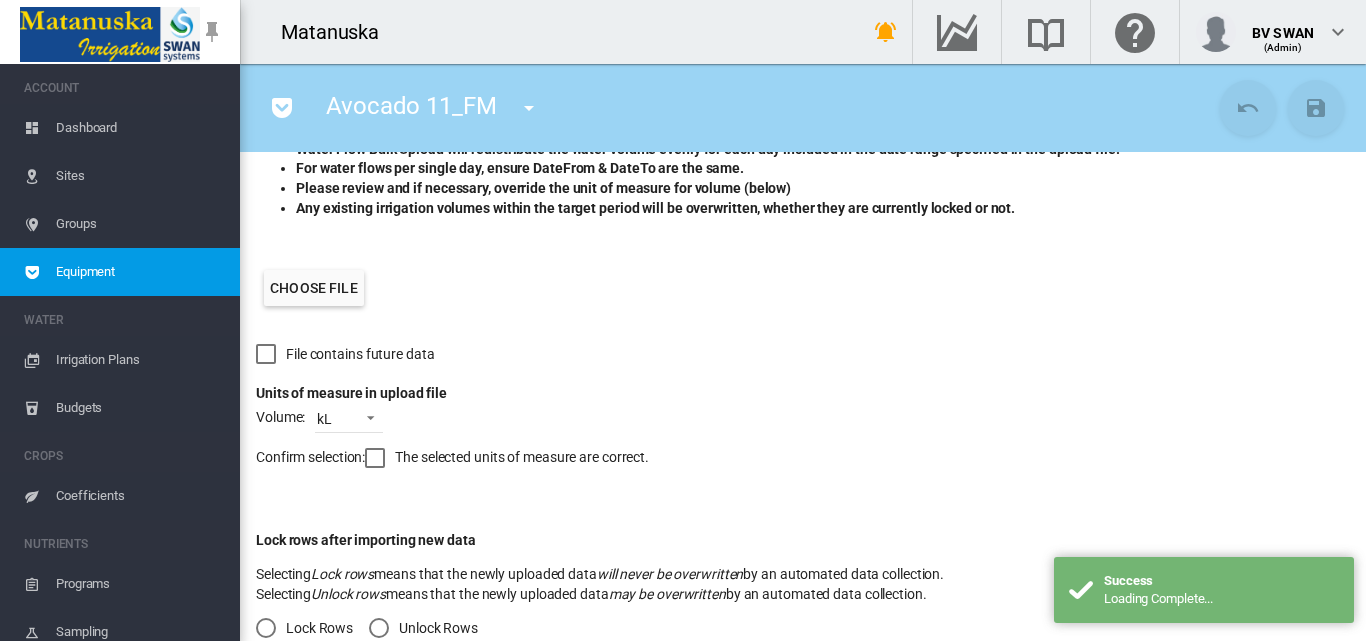 scroll, scrollTop: 406, scrollLeft: 0, axis: vertical 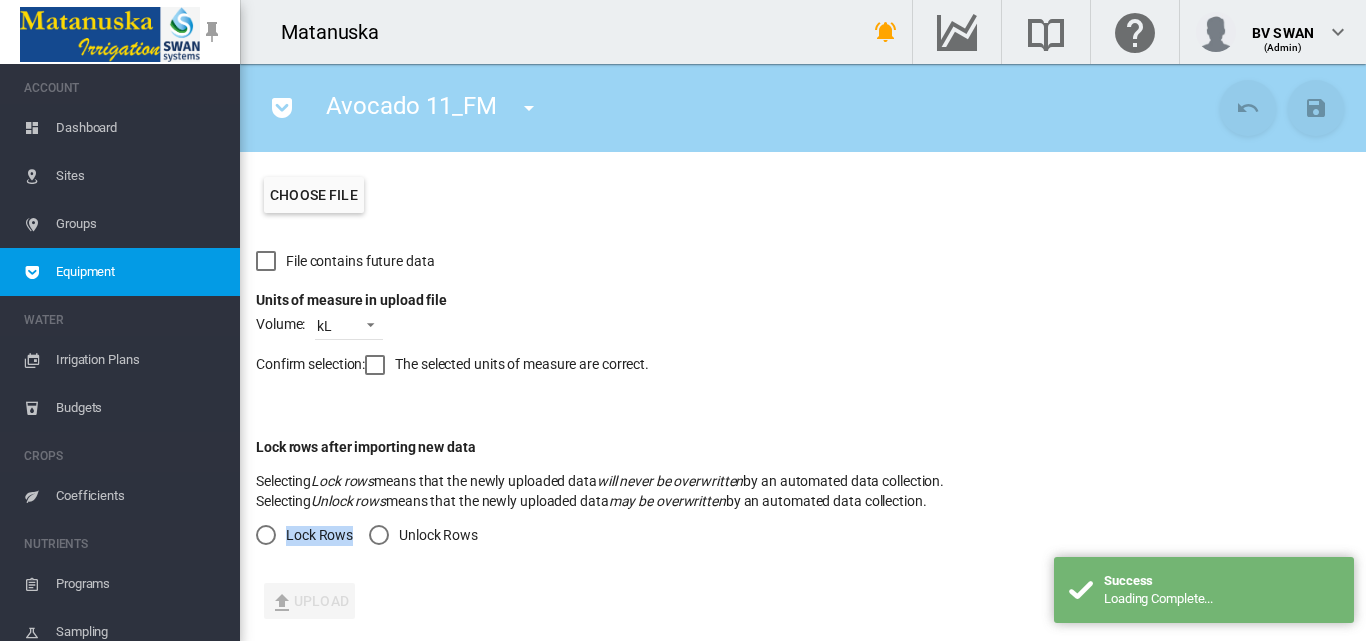click on "Lock rows after importing new data
Selecting  Lock rows  means that the newly uploaded data  will never be overwritten  by an automated data collection.
Selecting  Unlock rows  means that the newly uploaded data  may be overwritten  by an automated data collection.
Lock Rows
Unlock Rows
Row lock is required" at bounding box center [600, 491] 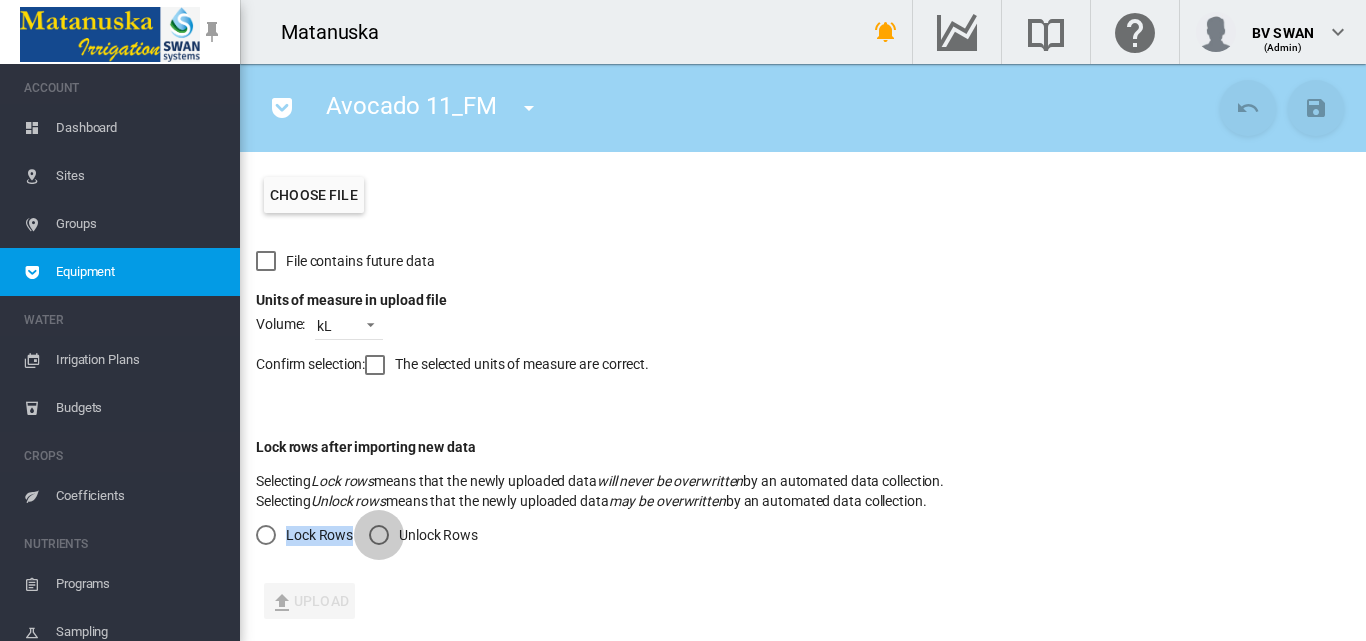 click at bounding box center [379, 535] 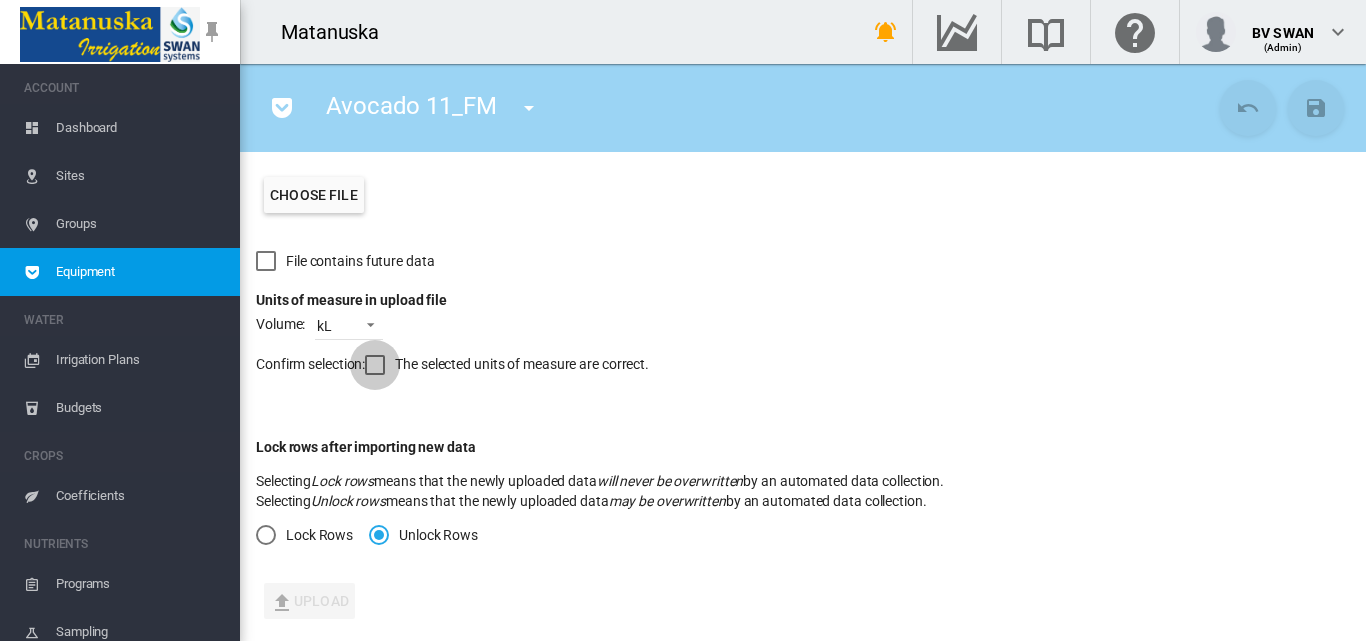 click at bounding box center (375, 365) 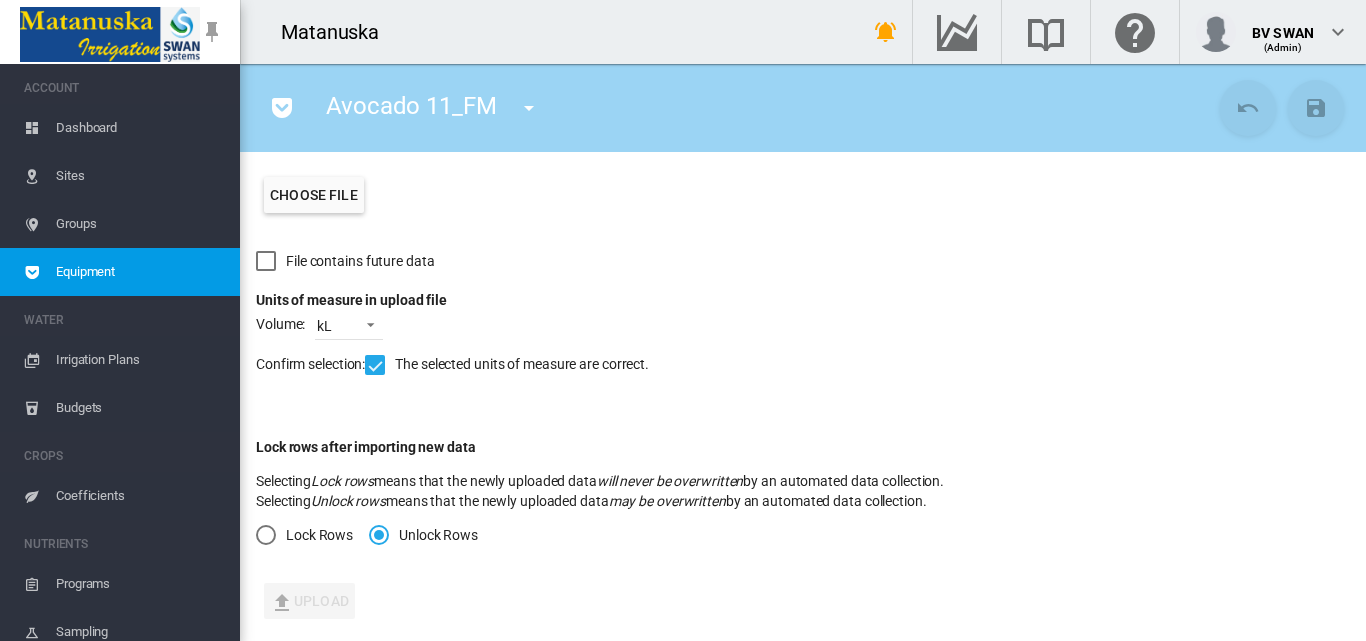 click on "Choose file" at bounding box center [314, 195] 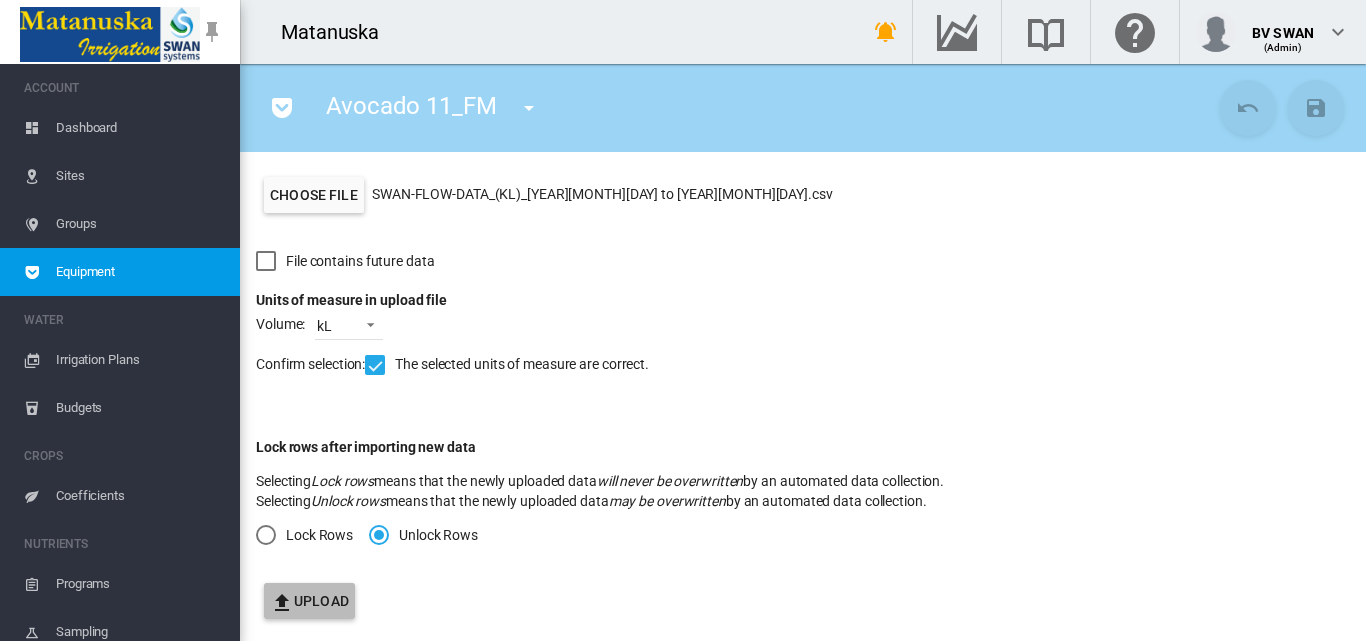 click on "Upload" at bounding box center [309, 601] 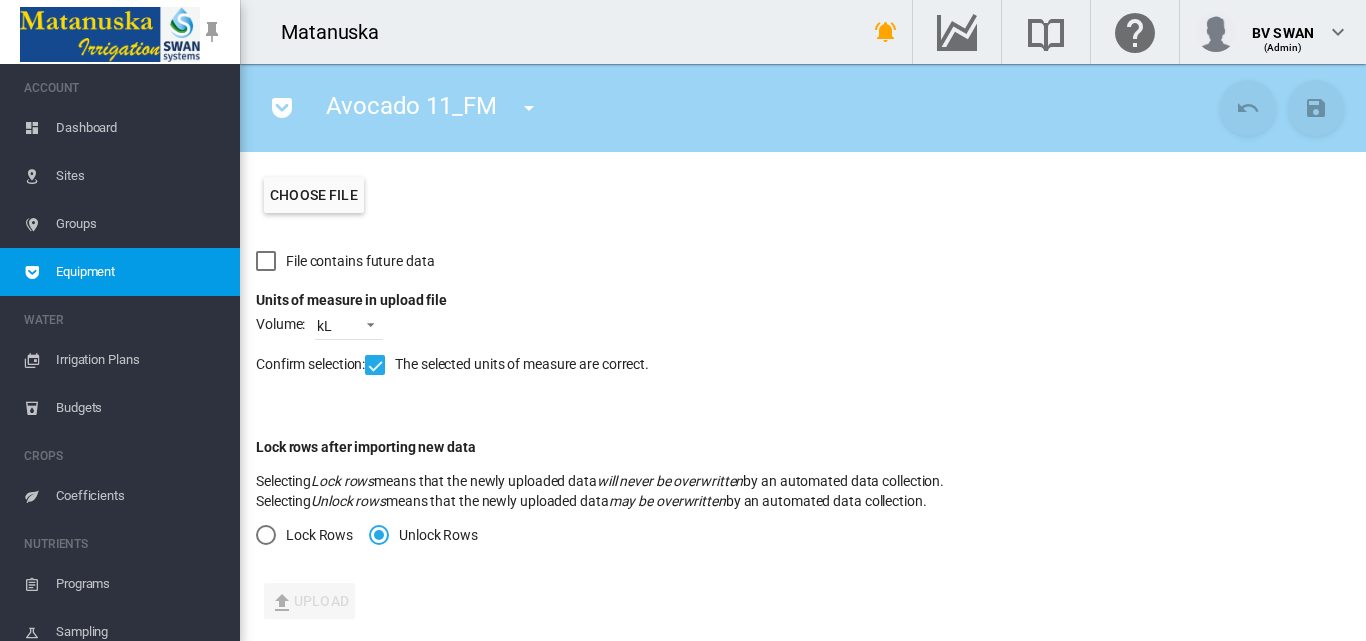 click on "Dashboard" at bounding box center (140, 128) 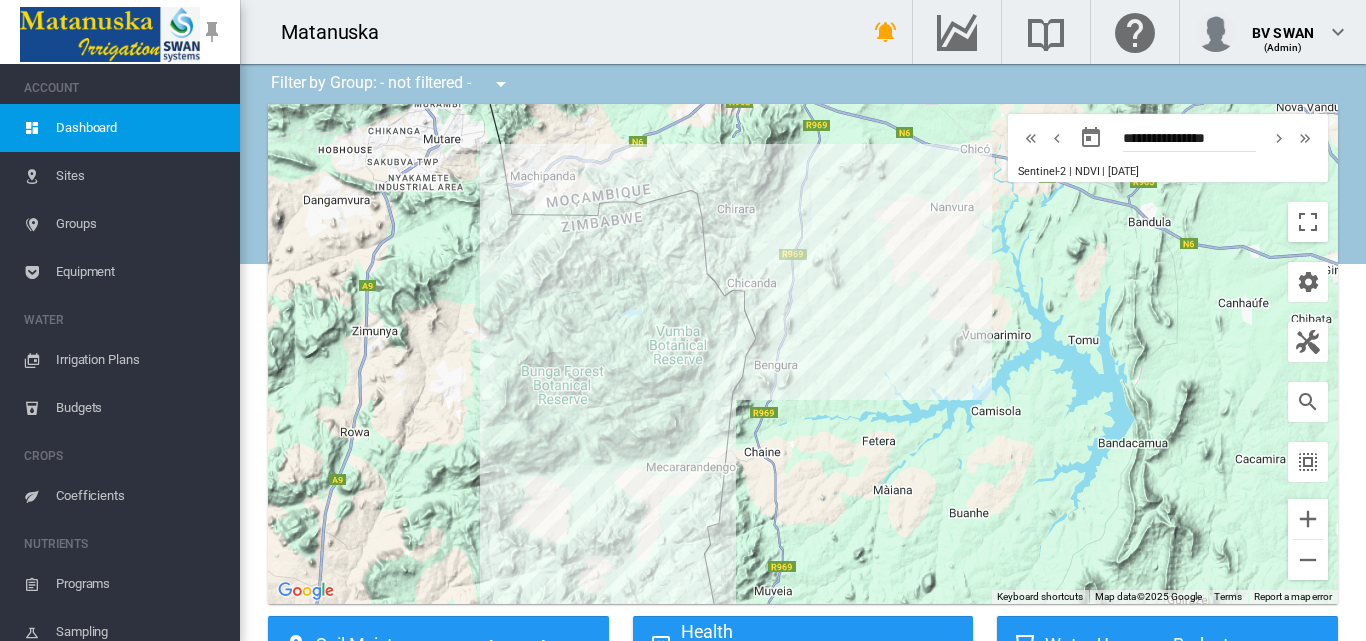 scroll, scrollTop: 0, scrollLeft: 0, axis: both 